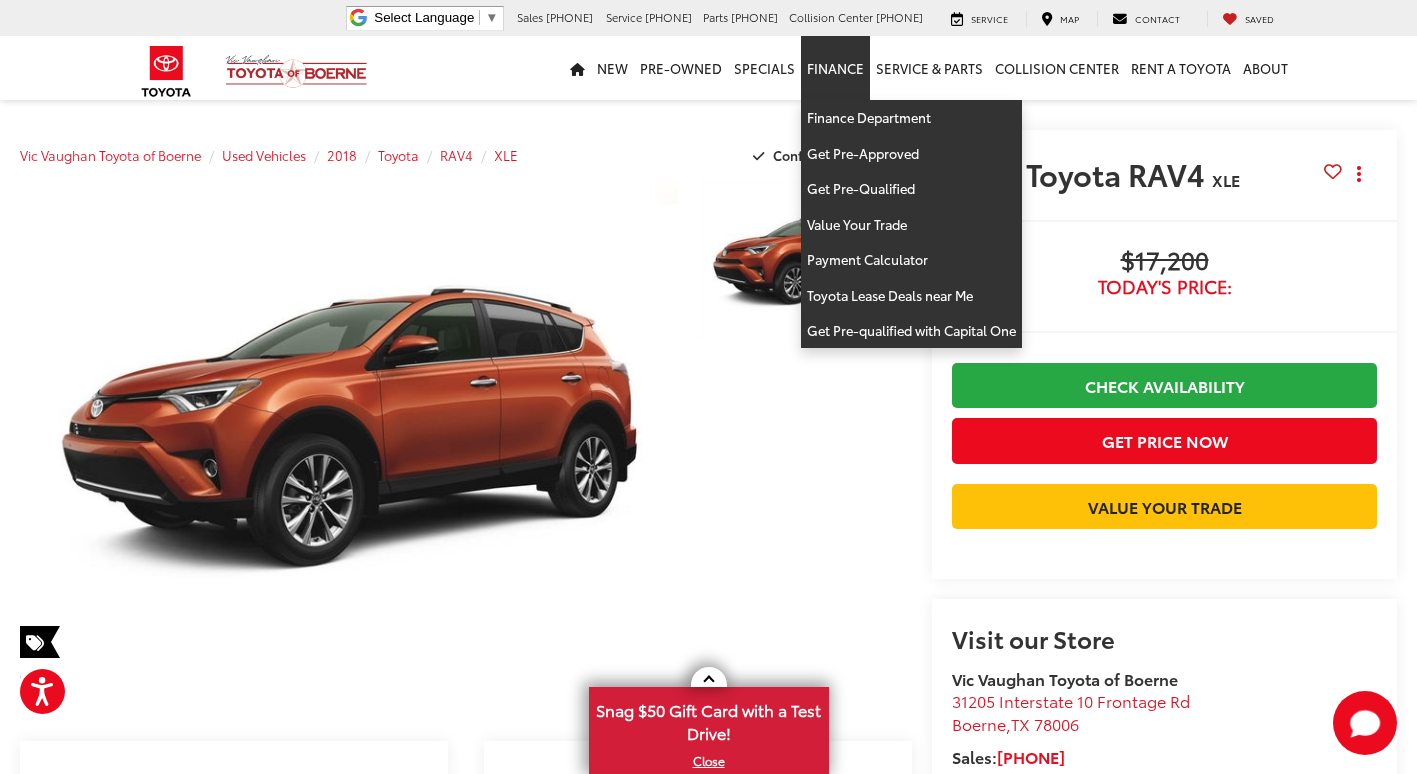scroll, scrollTop: 0, scrollLeft: 0, axis: both 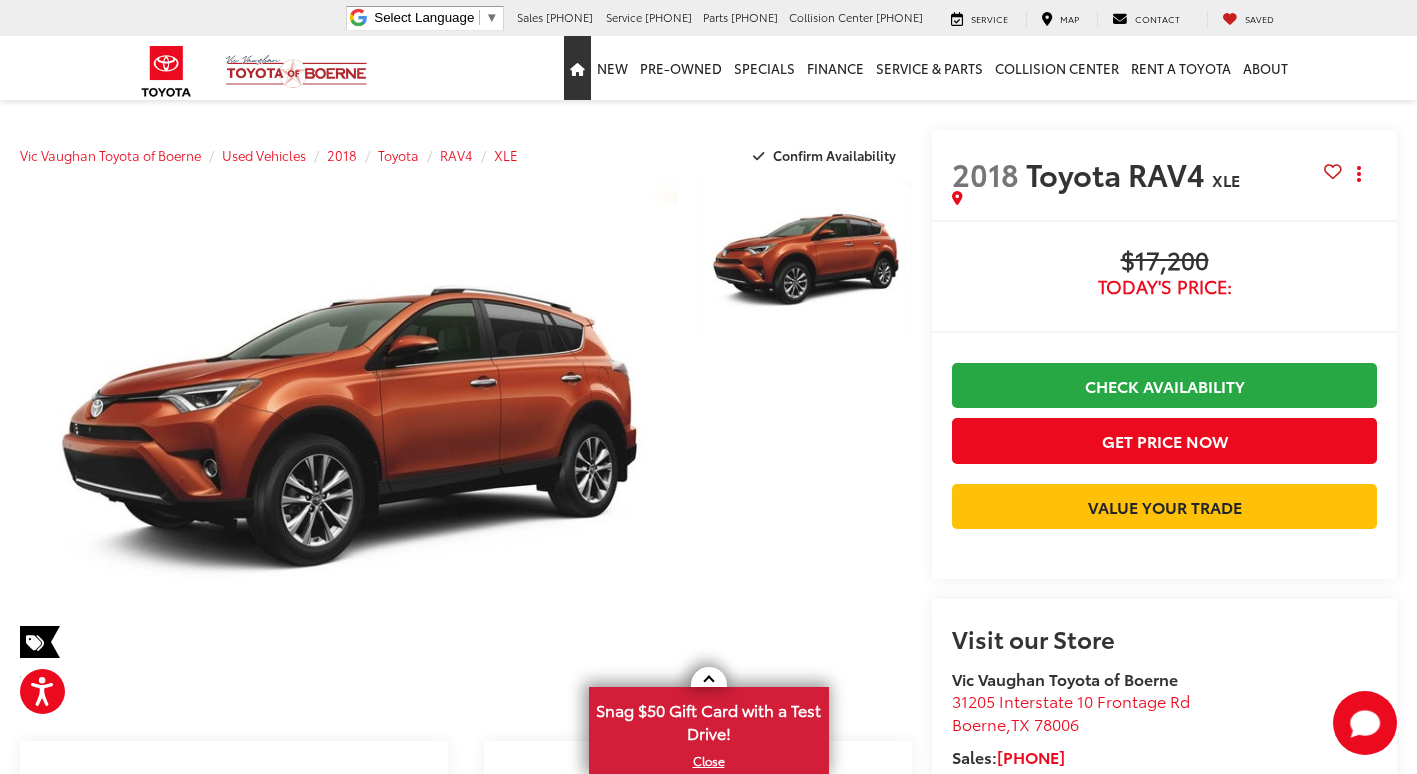 drag, startPoint x: 572, startPoint y: 83, endPoint x: 560, endPoint y: 148, distance: 66.09841 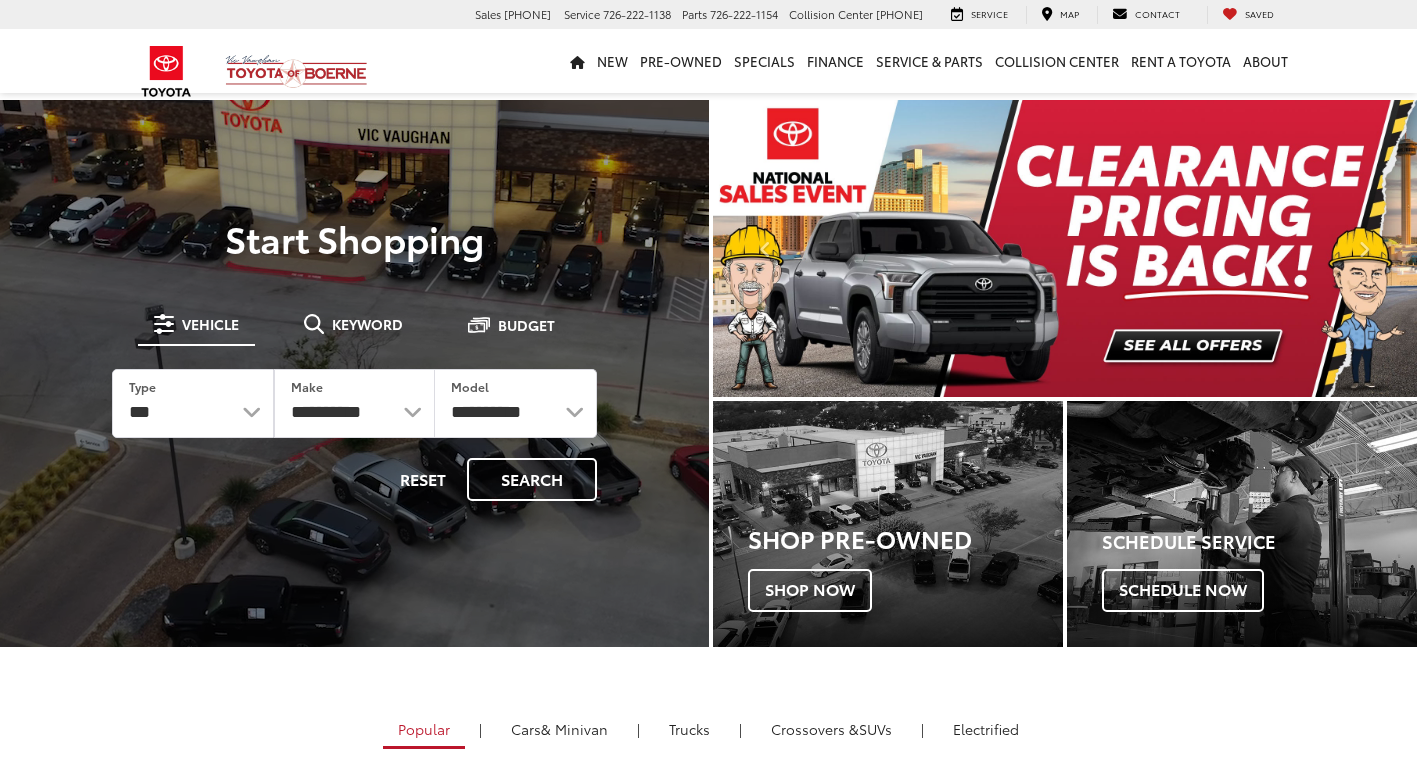 click on "Keyword" at bounding box center [367, 324] 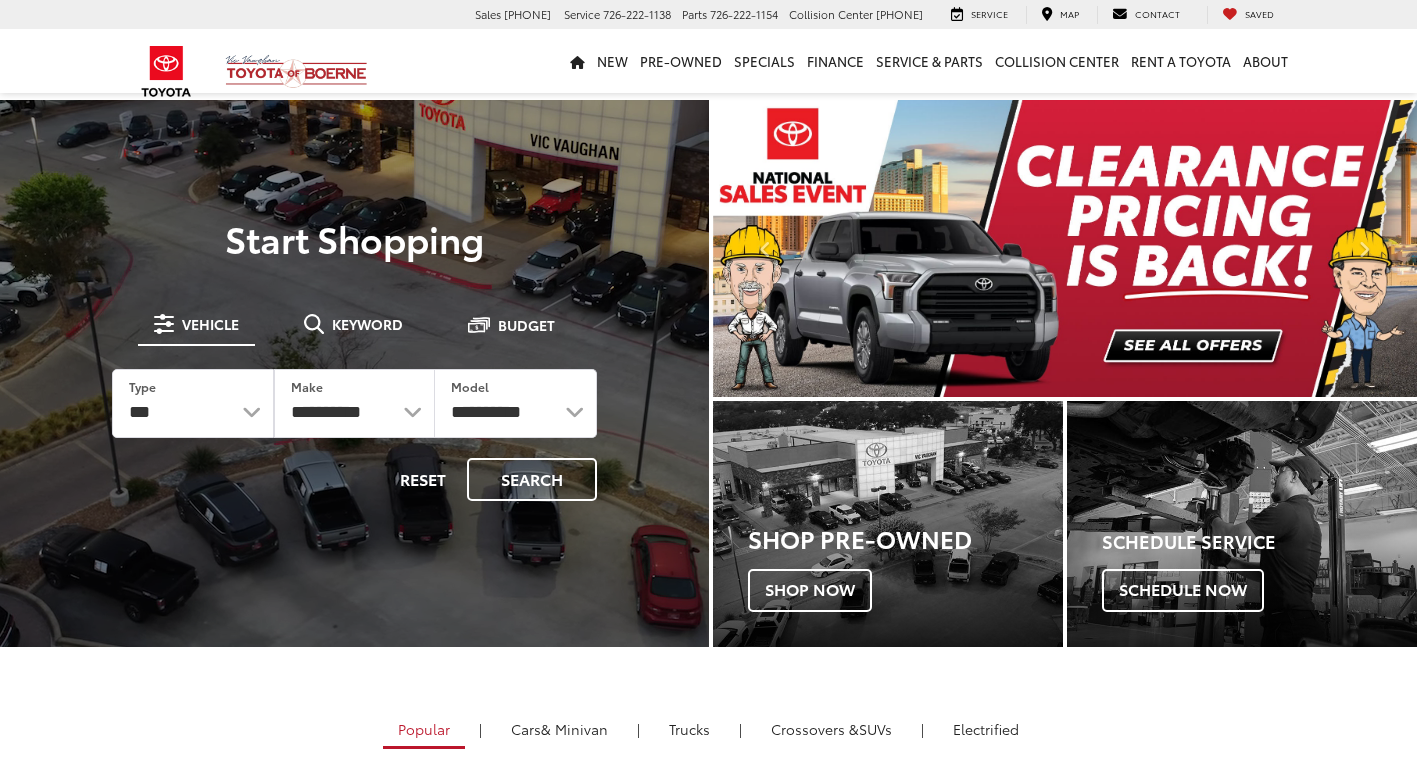 scroll, scrollTop: 0, scrollLeft: 0, axis: both 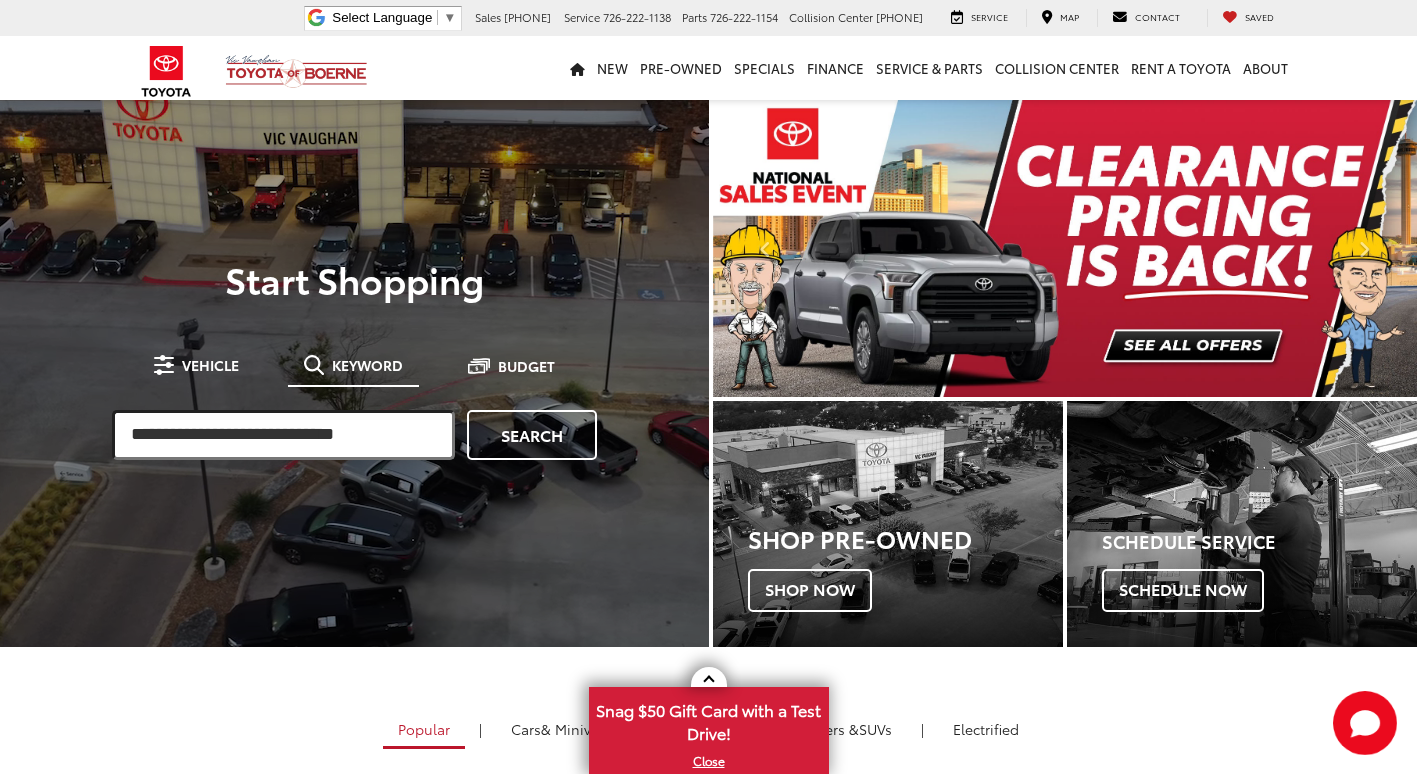 click at bounding box center [283, 435] 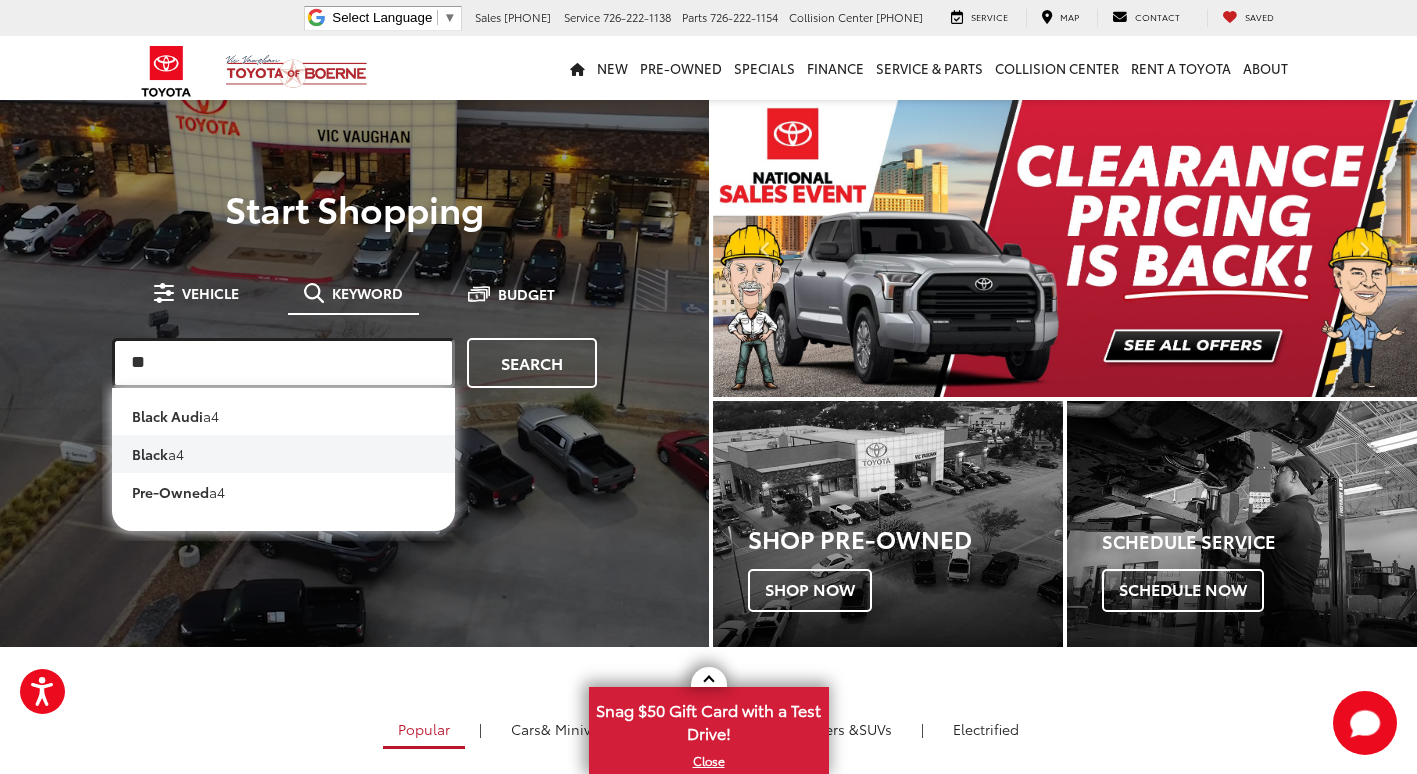 type on "**" 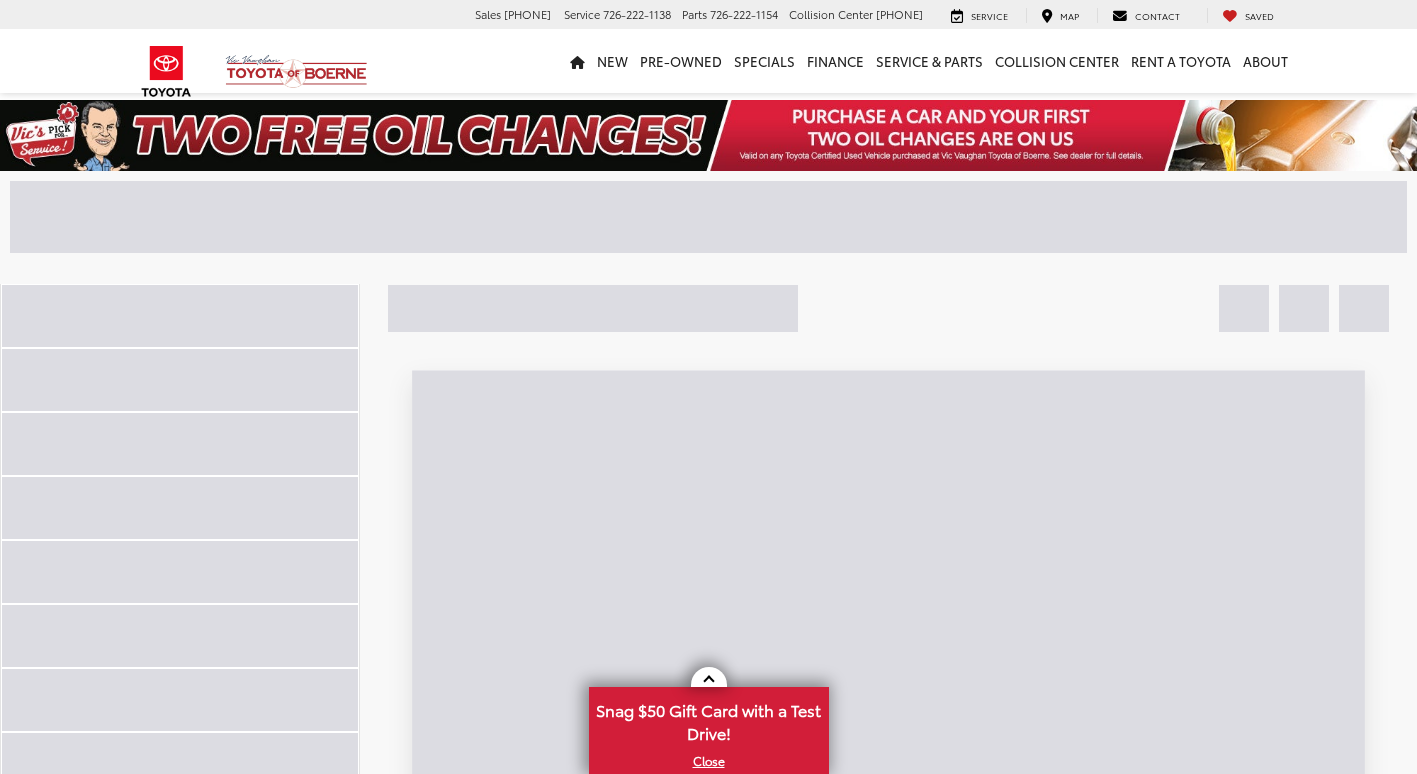 scroll, scrollTop: 0, scrollLeft: 0, axis: both 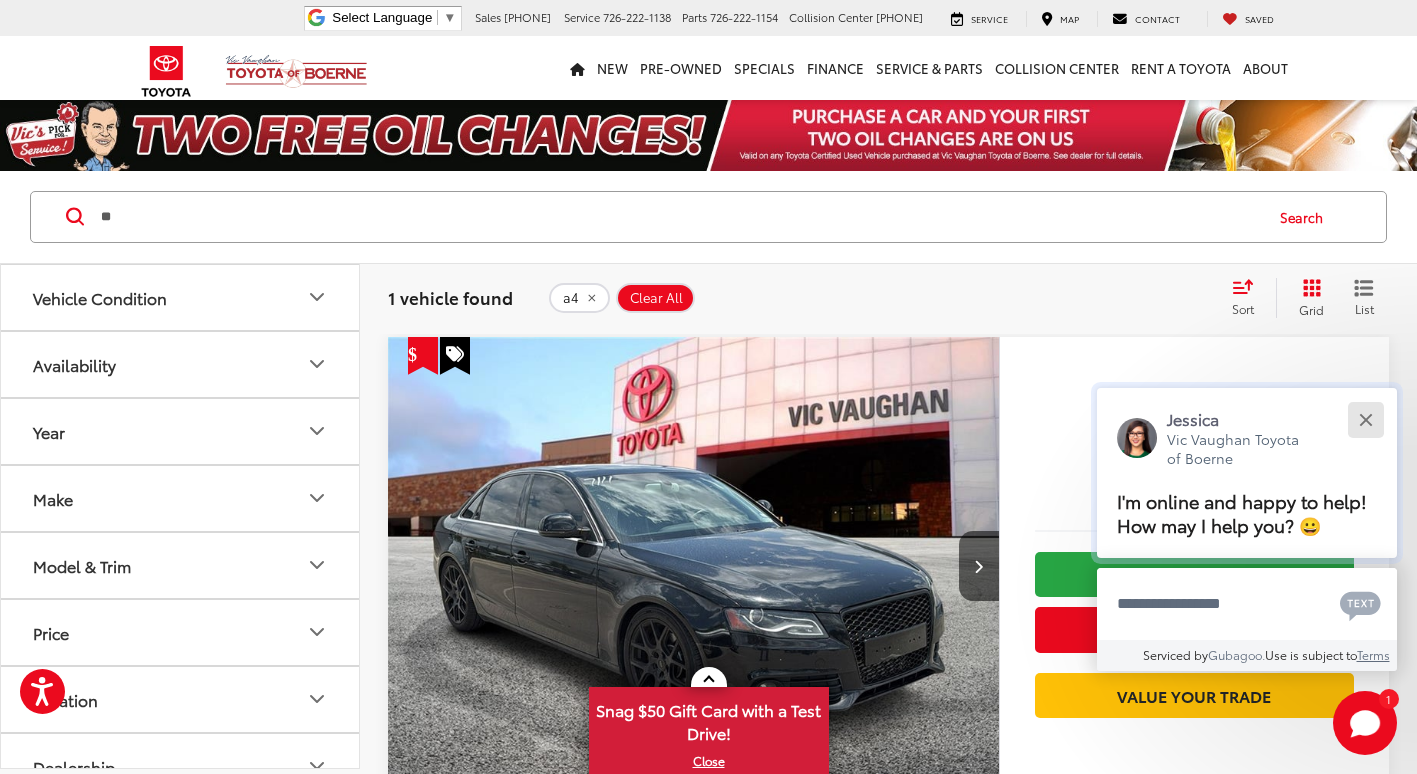 click at bounding box center [1365, 419] 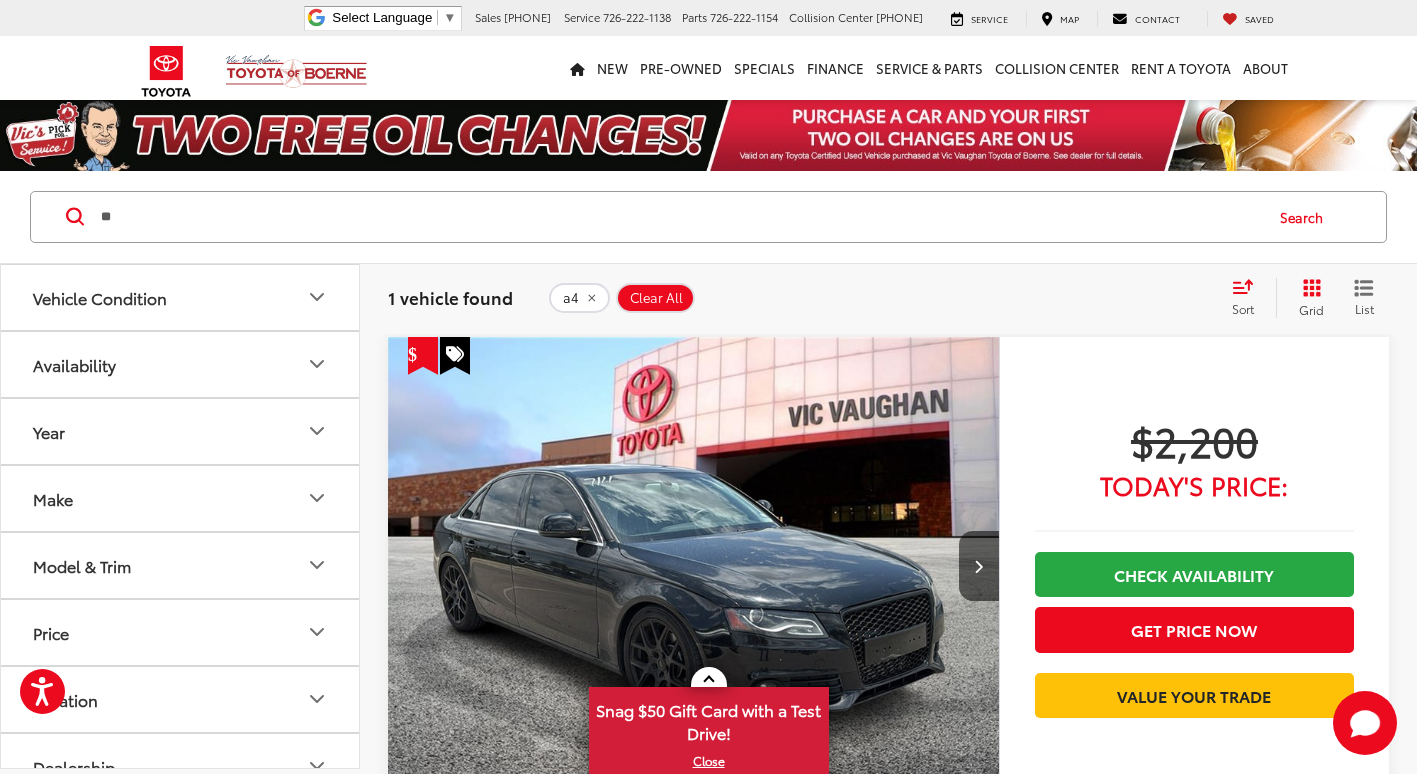 click on "a4 Clear All + 0" at bounding box center [881, 298] 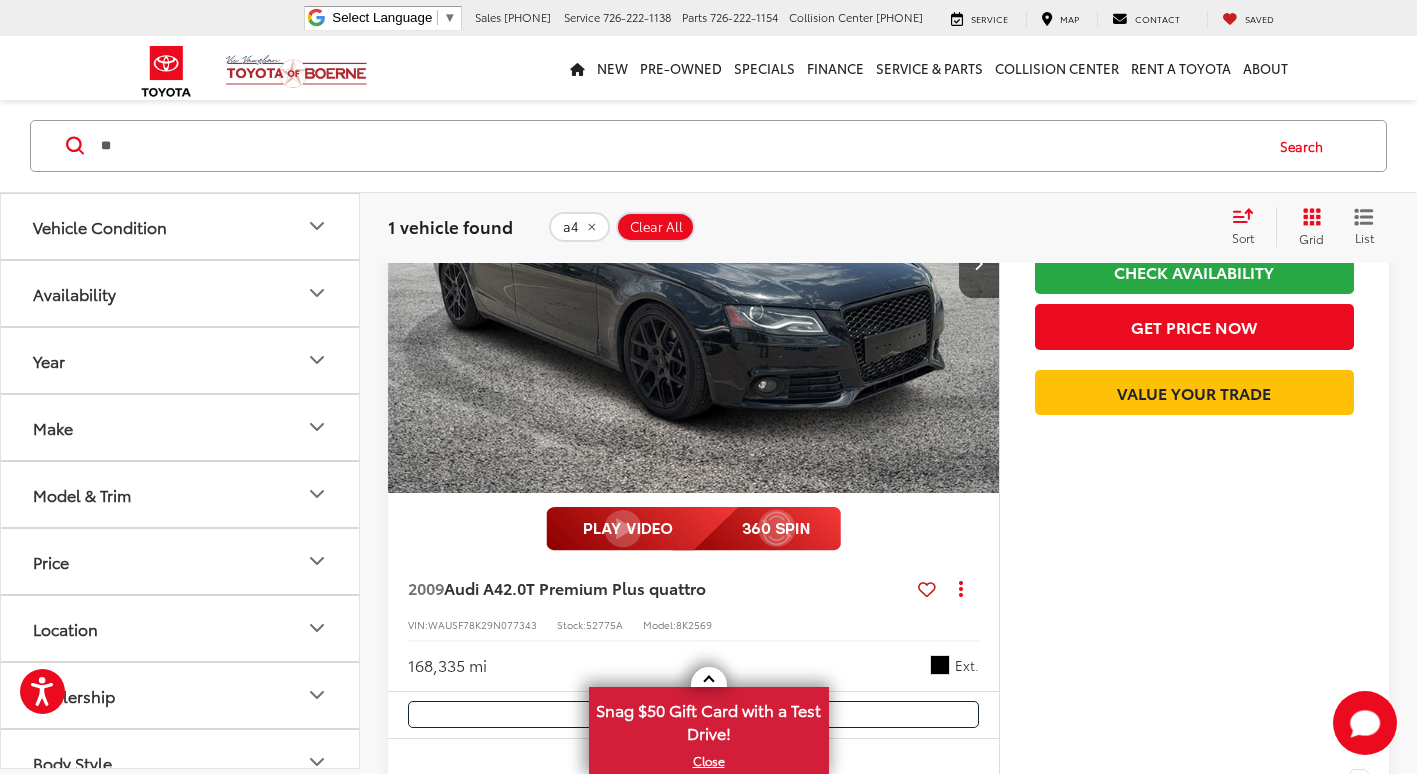 scroll, scrollTop: 416, scrollLeft: 0, axis: vertical 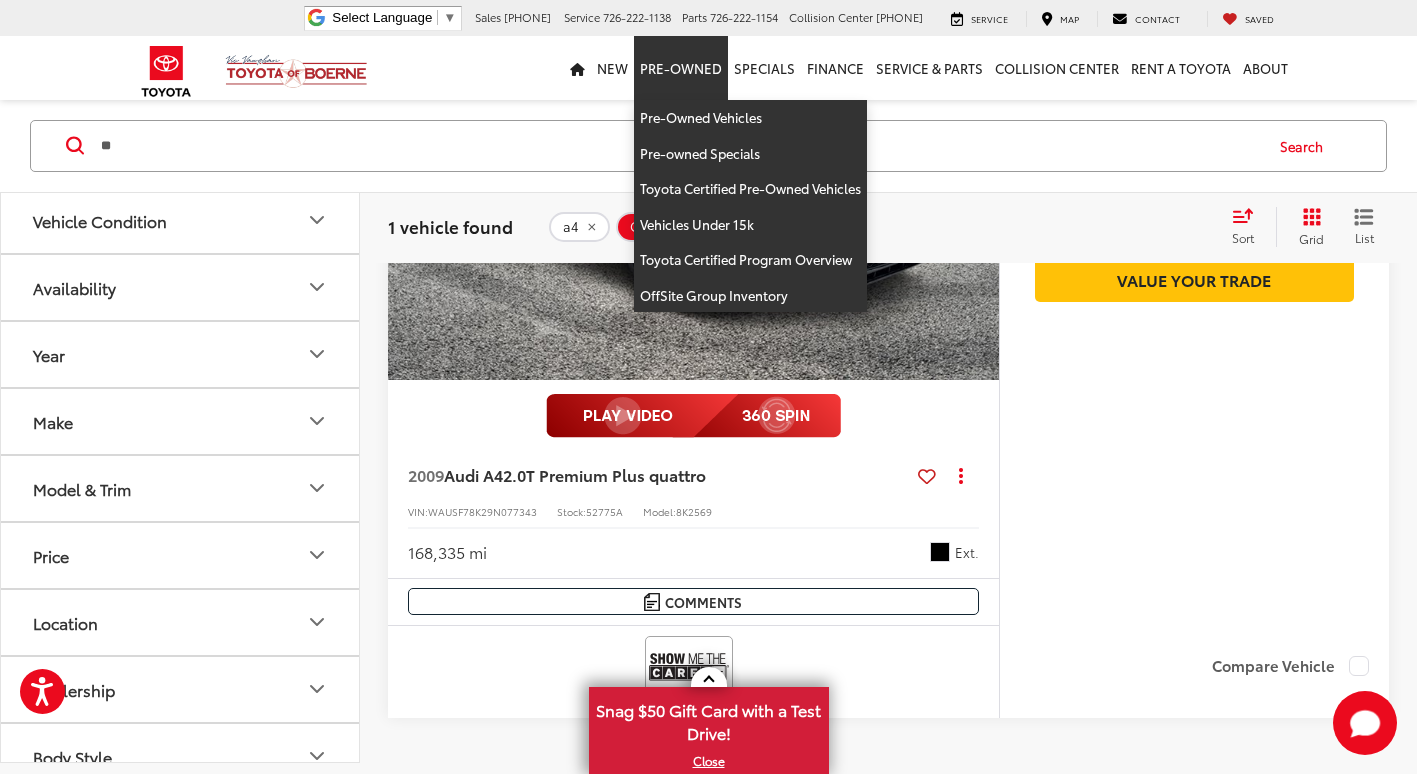 drag, startPoint x: 675, startPoint y: 70, endPoint x: 611, endPoint y: 105, distance: 72.94518 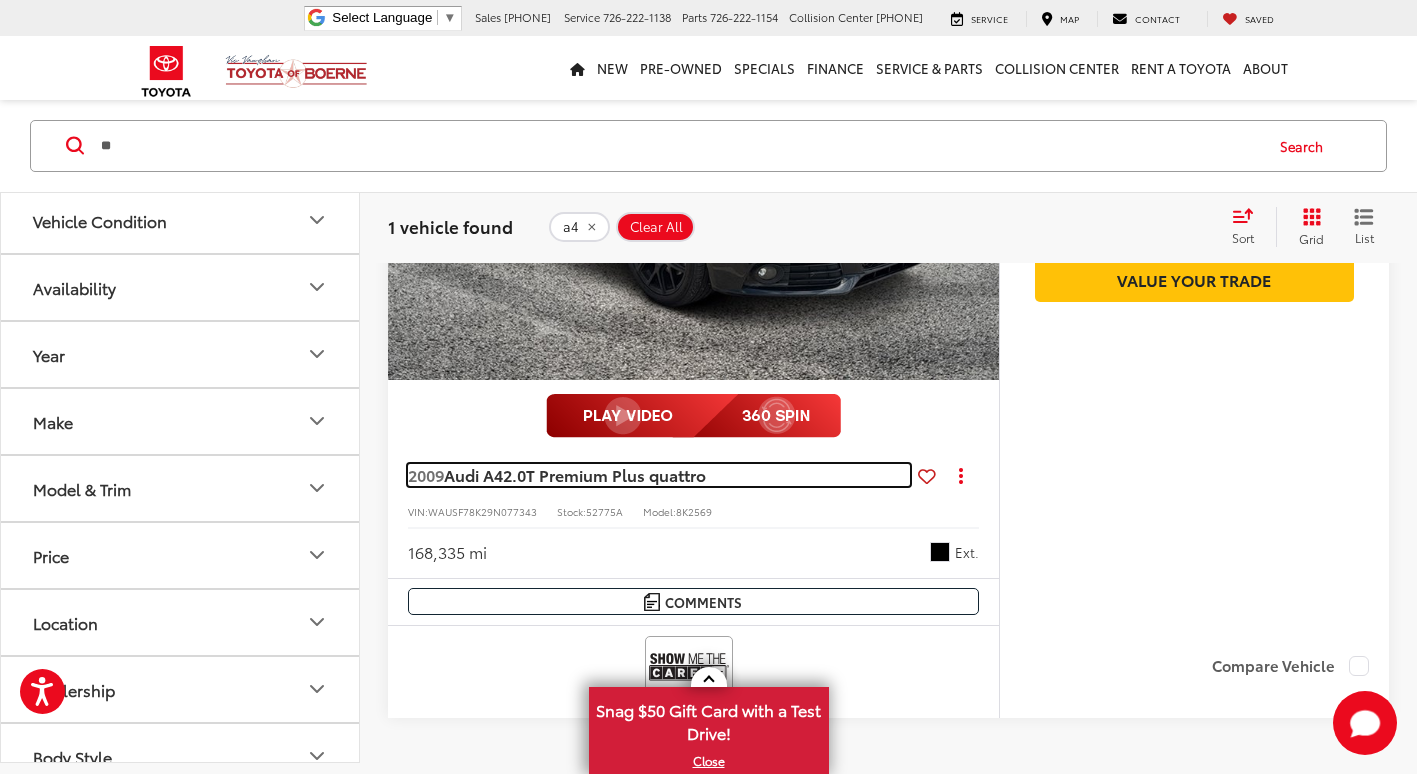 click on "2.0T Premium Plus quattro" at bounding box center [604, 474] 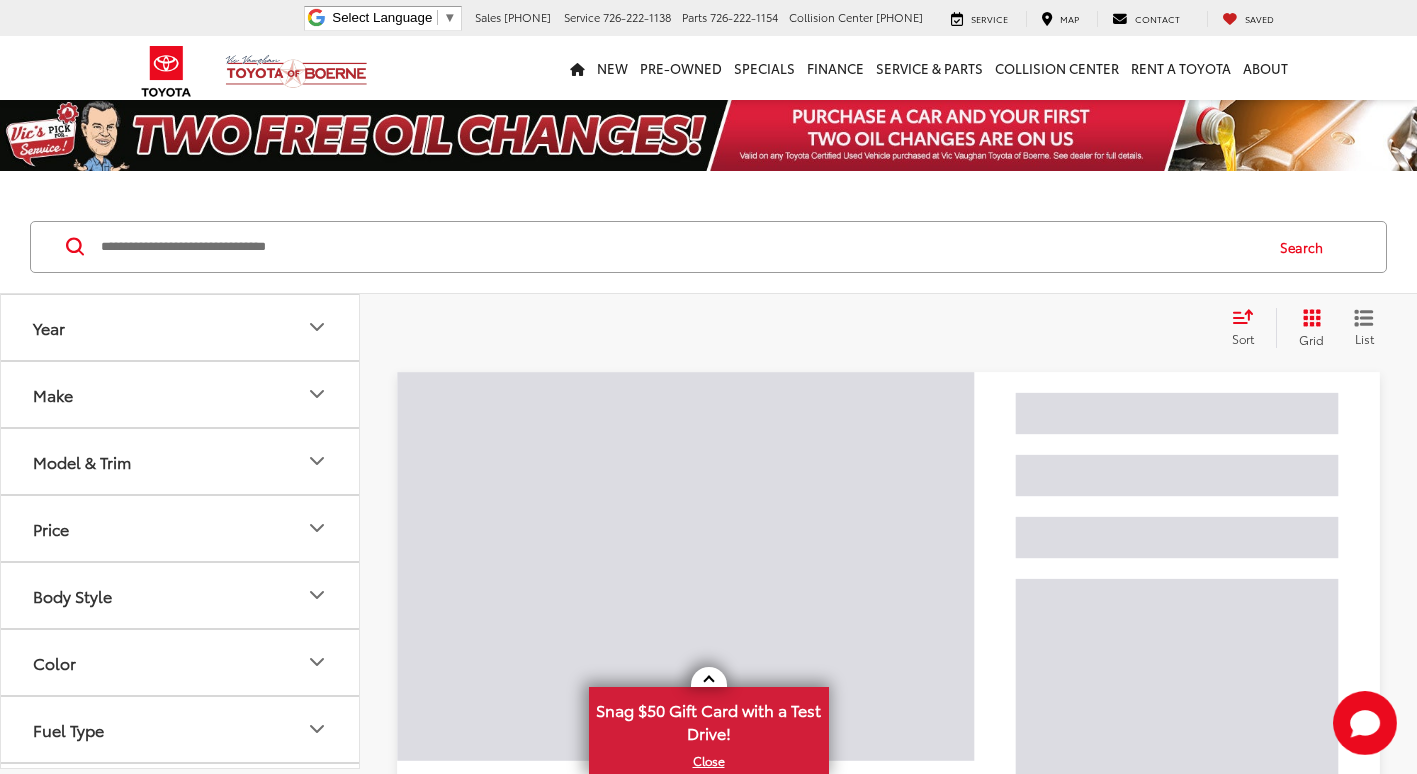 scroll, scrollTop: 0, scrollLeft: 0, axis: both 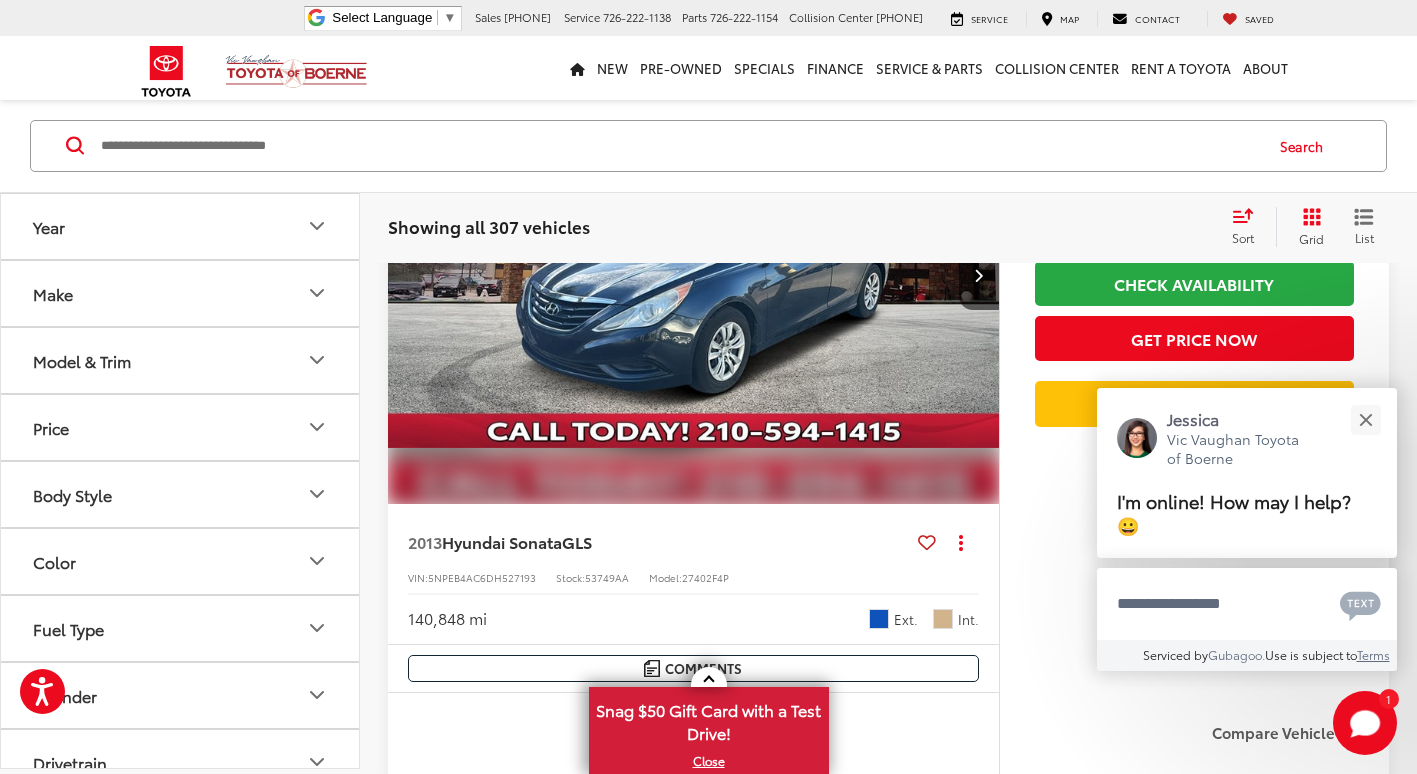 click on "Showing all 307 vehicles Clear All + 0" at bounding box center (801, 227) 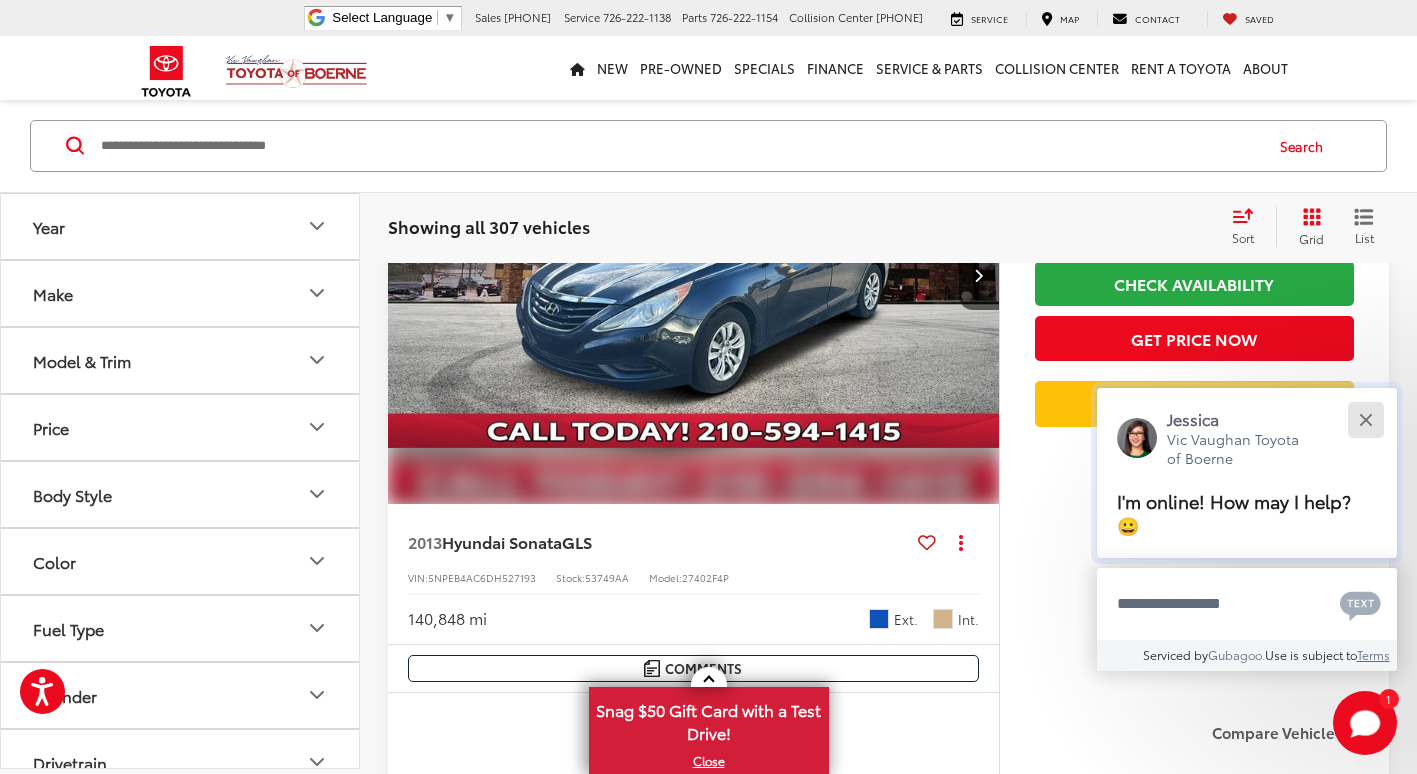 drag, startPoint x: 1353, startPoint y: 425, endPoint x: 1345, endPoint y: 418, distance: 10.630146 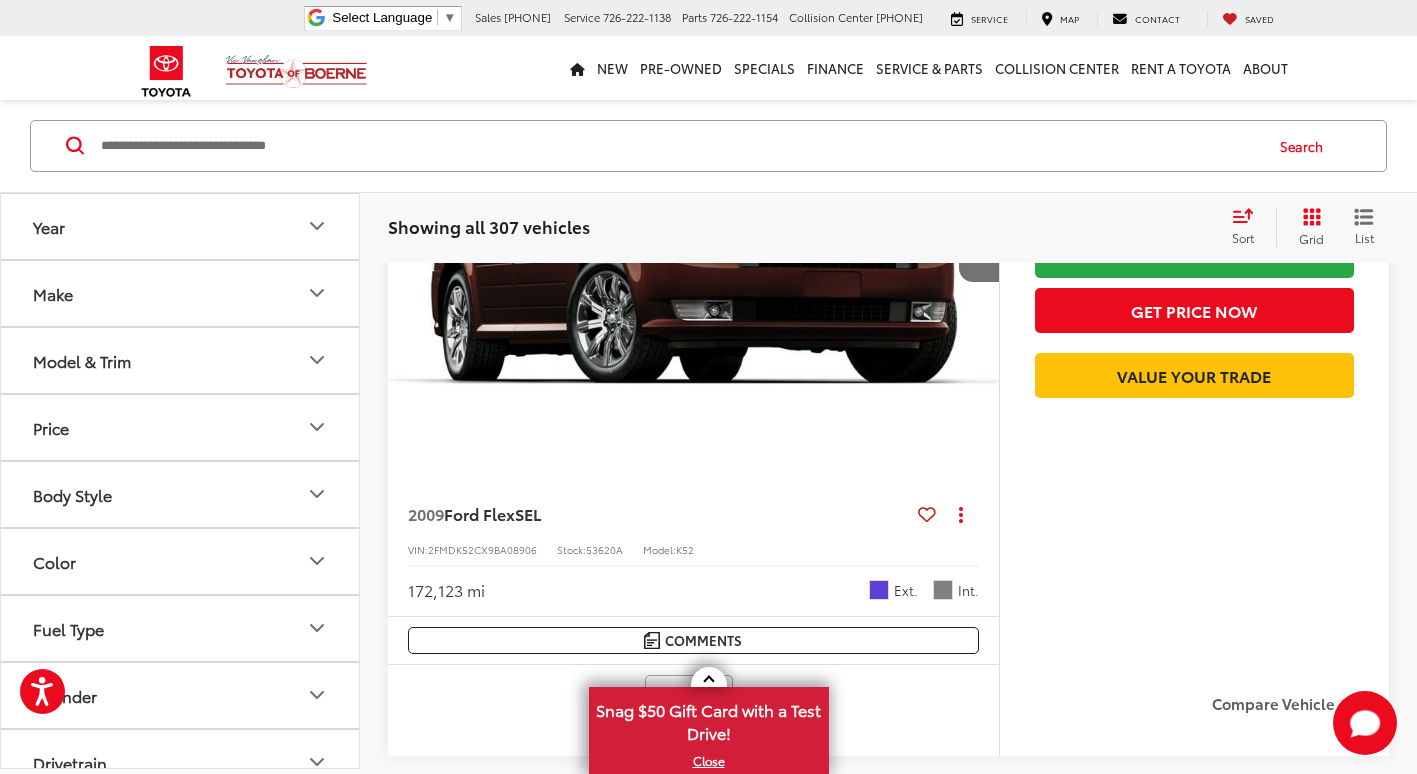 scroll, scrollTop: 2400, scrollLeft: 0, axis: vertical 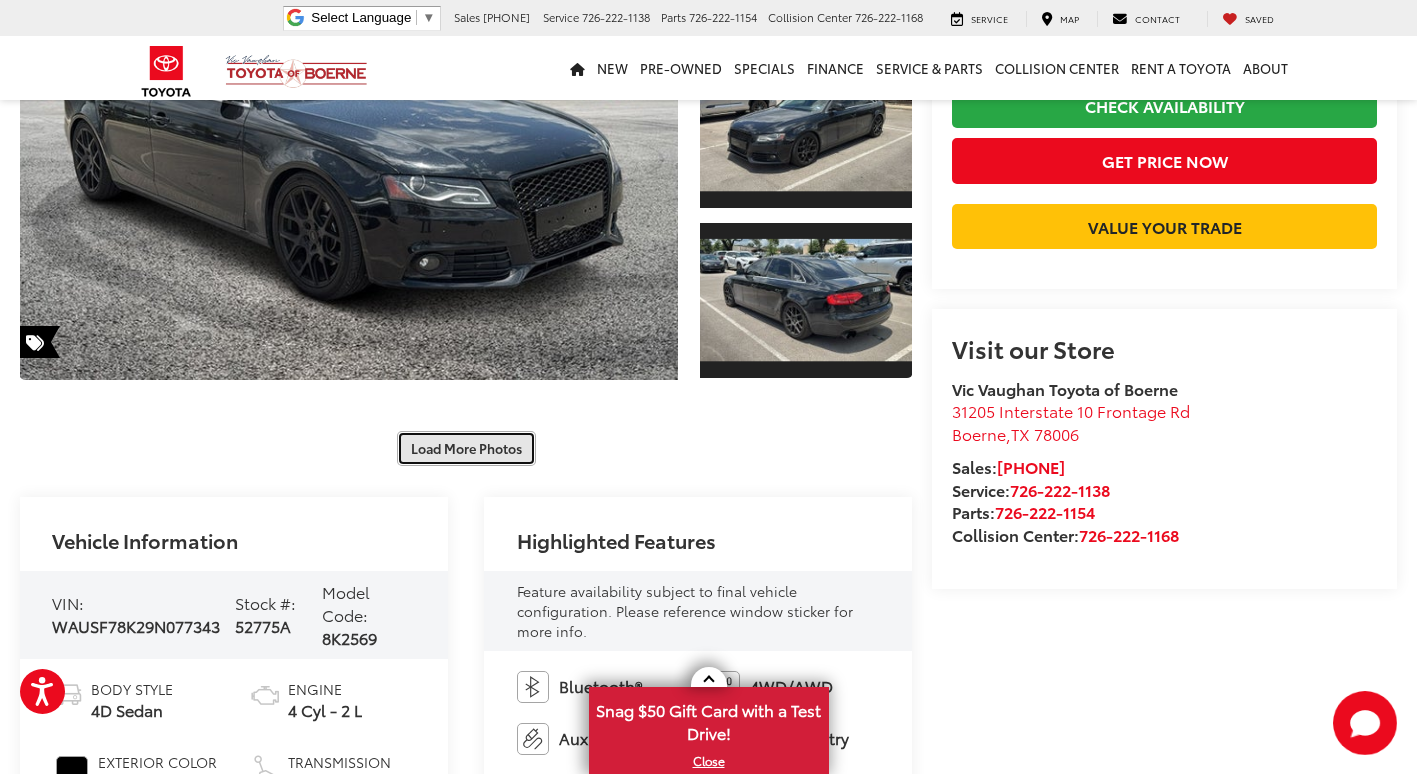 click on "Load More Photos" at bounding box center (466, 448) 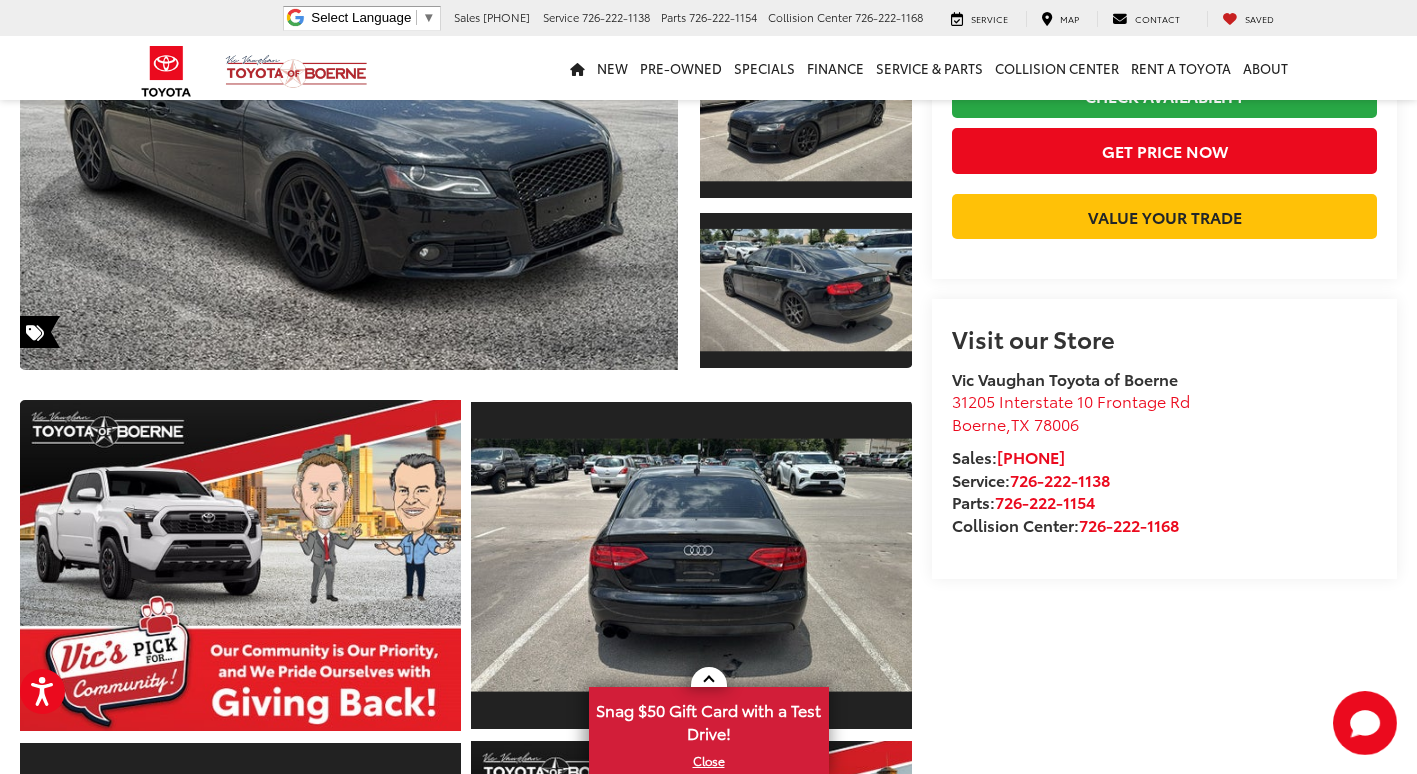 scroll, scrollTop: 0, scrollLeft: 0, axis: both 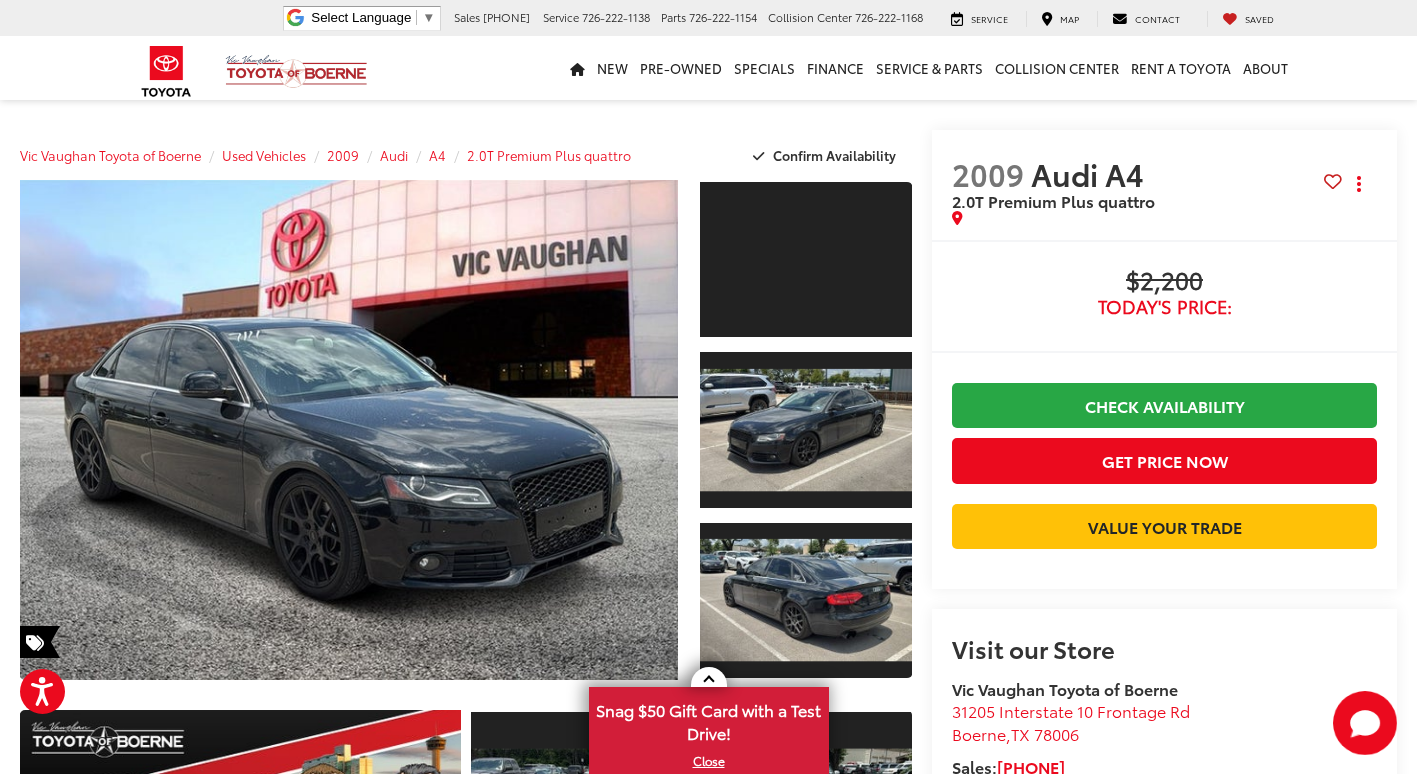 click on "2009
Audi A4
2.0T Premium Plus quattro
Copy Link
Share
Print
Buy
$2,200
Today's Price:
Check Availability
Get Price Now
Value Your Trade
$2,200
Today's Price:
Call for VIP Price
Check Availability
Get Price Now
Value Your Trade
$2,200
Today's Price:
Check Availability
Get Price Now
Value Your Trade
$2,200
Today's Price:
Call for VIP Price
Check Availability
Get Price Now
Value Your Trade
Visit our Store
Boerne ,  TX" at bounding box center (1154, 470) 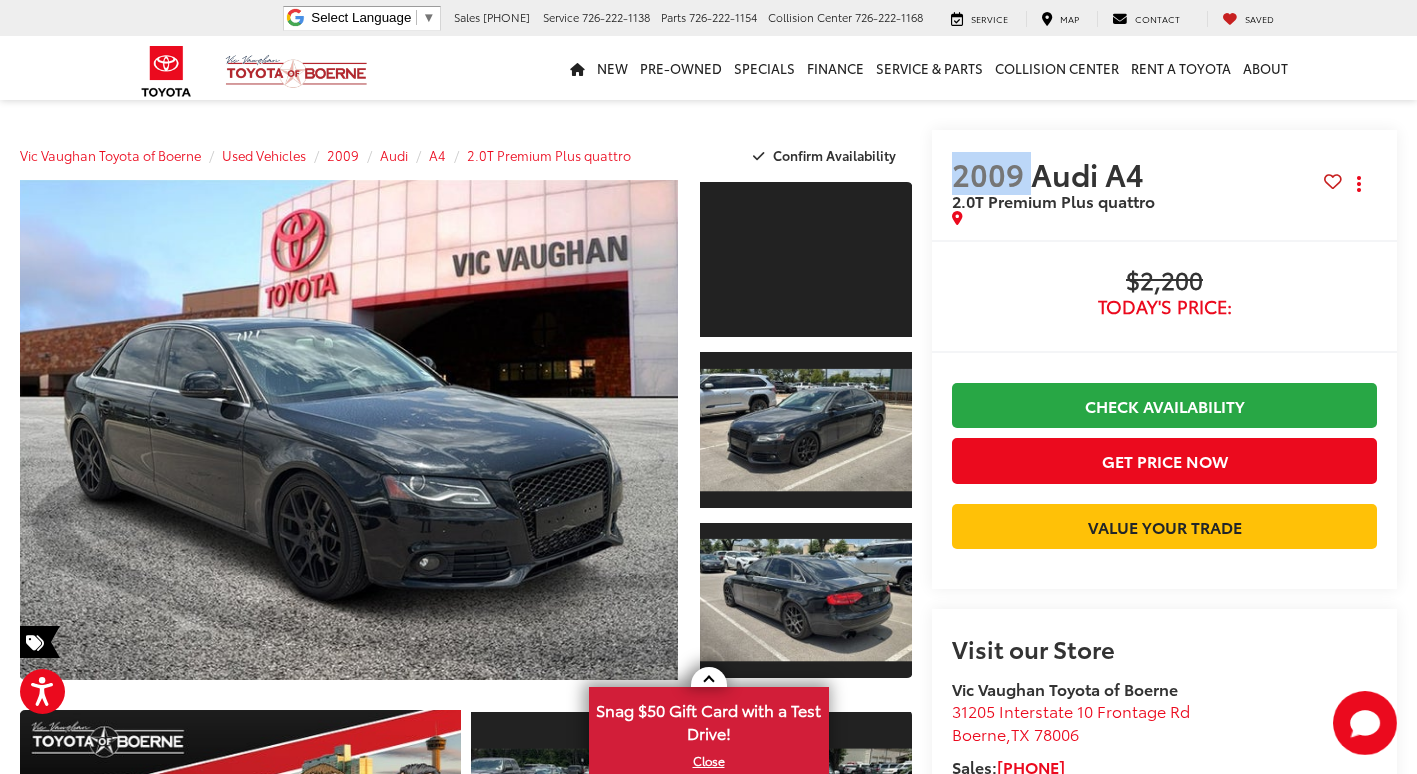 click on "2009
Audi A4
2.0T Premium Plus quattro
Copy Link
Share
Print
Buy
$2,200
Today's Price:
Check Availability
Get Price Now
Value Your Trade
$2,200
Today's Price:
Call for VIP Price
Check Availability
Get Price Now
Value Your Trade
$2,200
Today's Price:
Check Availability
Get Price Now
Value Your Trade
$2,200
Today's Price:
Call for VIP Price
Check Availability
Get Price Now
Value Your Trade
Visit our Store
Boerne ,  TX" at bounding box center (1154, 470) 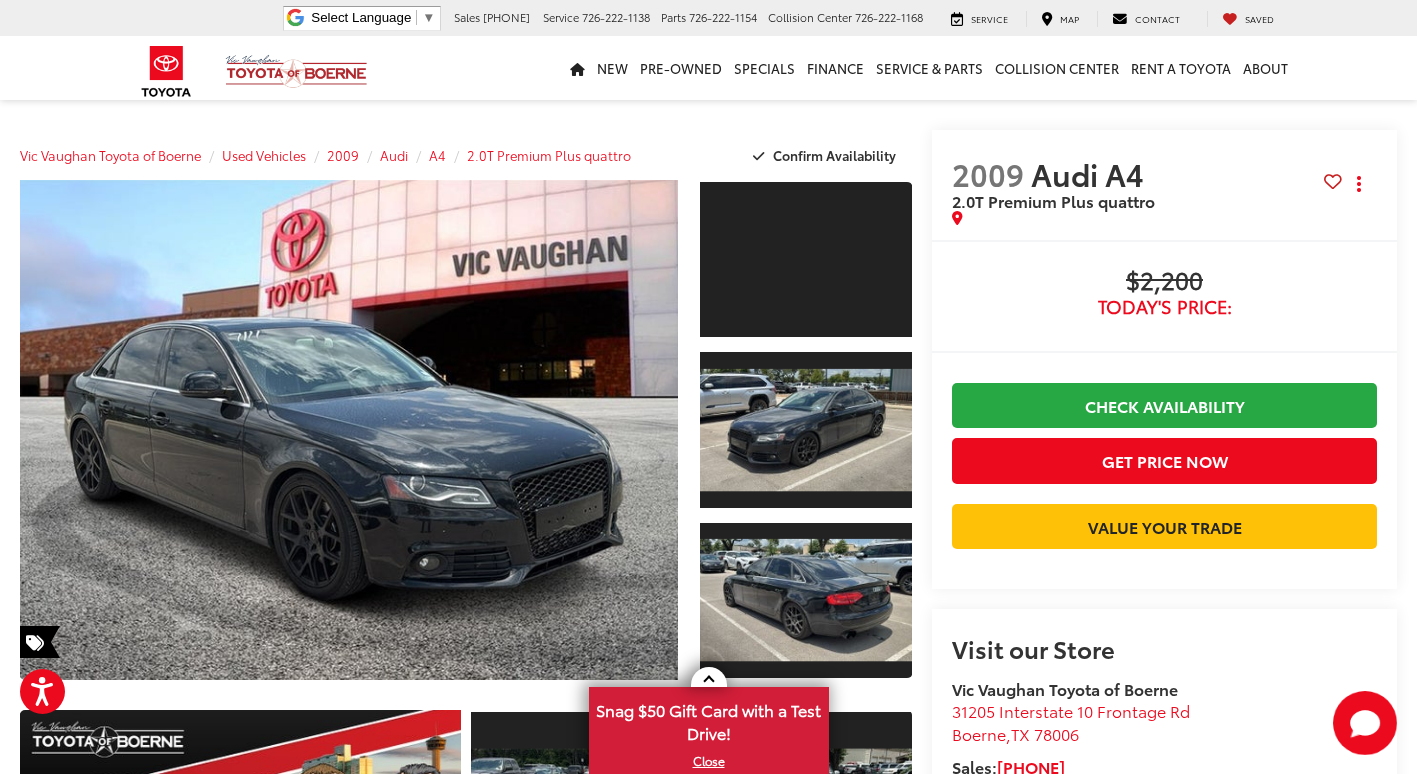 drag, startPoint x: 921, startPoint y: 143, endPoint x: 1196, endPoint y: 151, distance: 275.11633 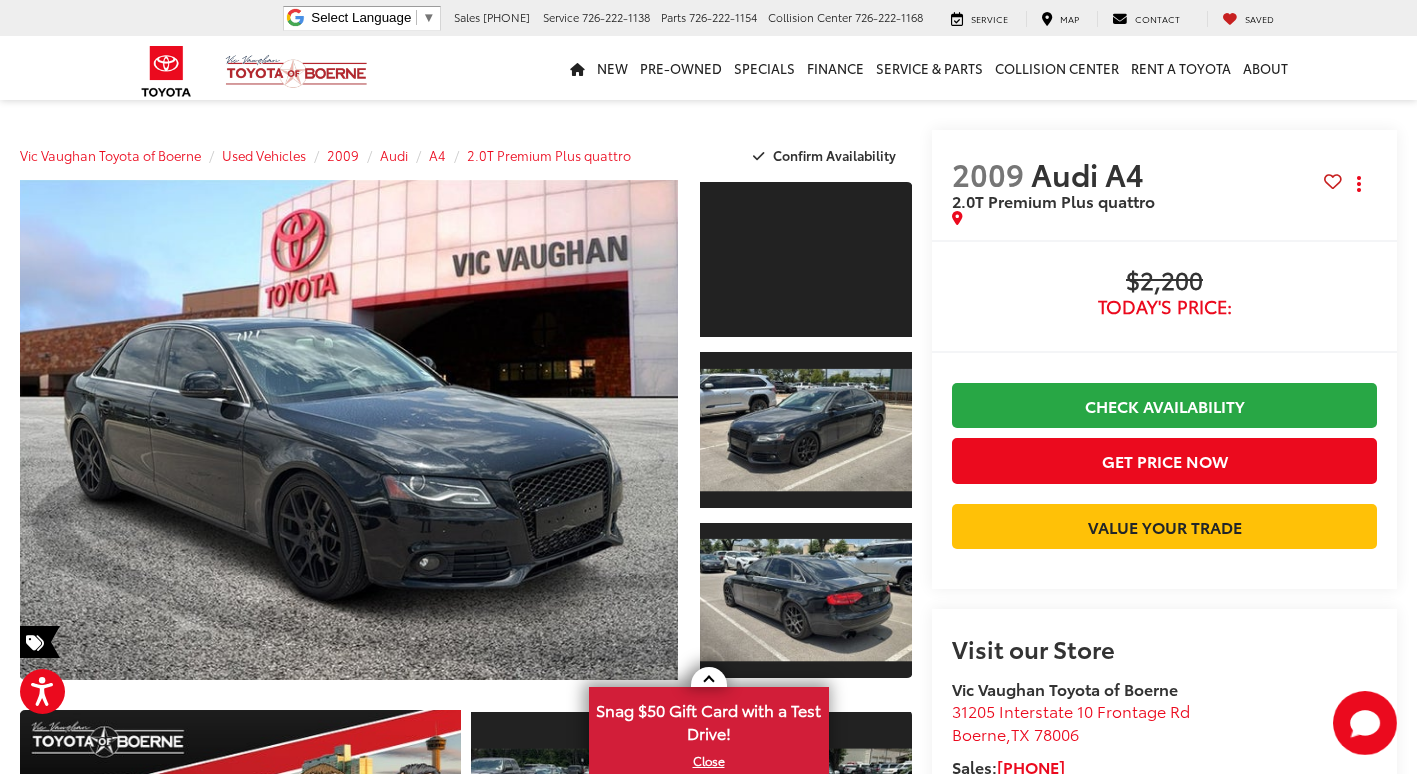 click on "Vic Vaughan Toyota of Boerne
Used Vehicles
2009
Audi
A4
2.0T Premium Plus quattro
Confirm Availability
Photos
1
/
25
Load More Photos
2009   Audi A4" at bounding box center (708, 1850) 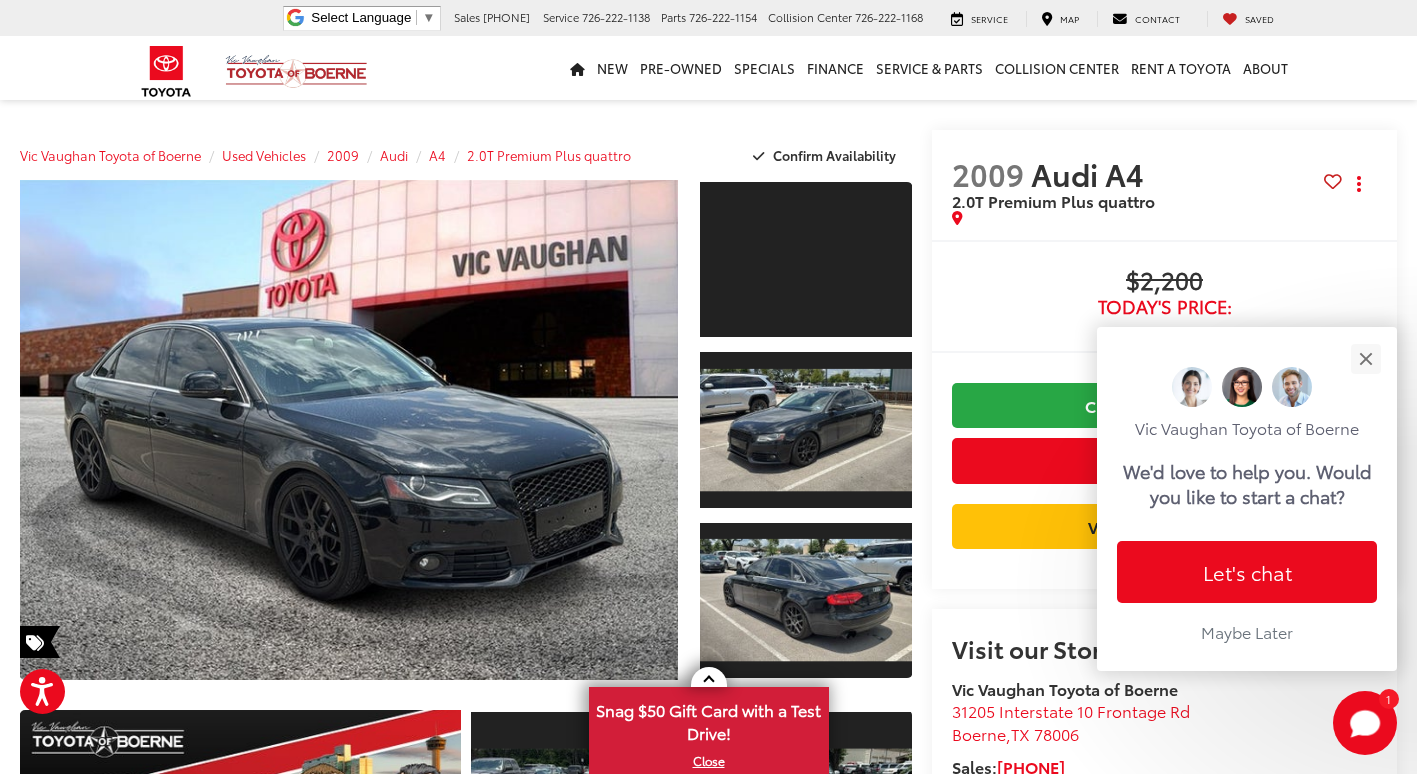 click on "Vic Vaughan Toyota of Boerne
Used Vehicles
2009
Audi
A4
2.0T Premium Plus quattro
Confirm Availability
Photos
1
/
25
Load More Photos
2009   Audi A4" at bounding box center [708, 1850] 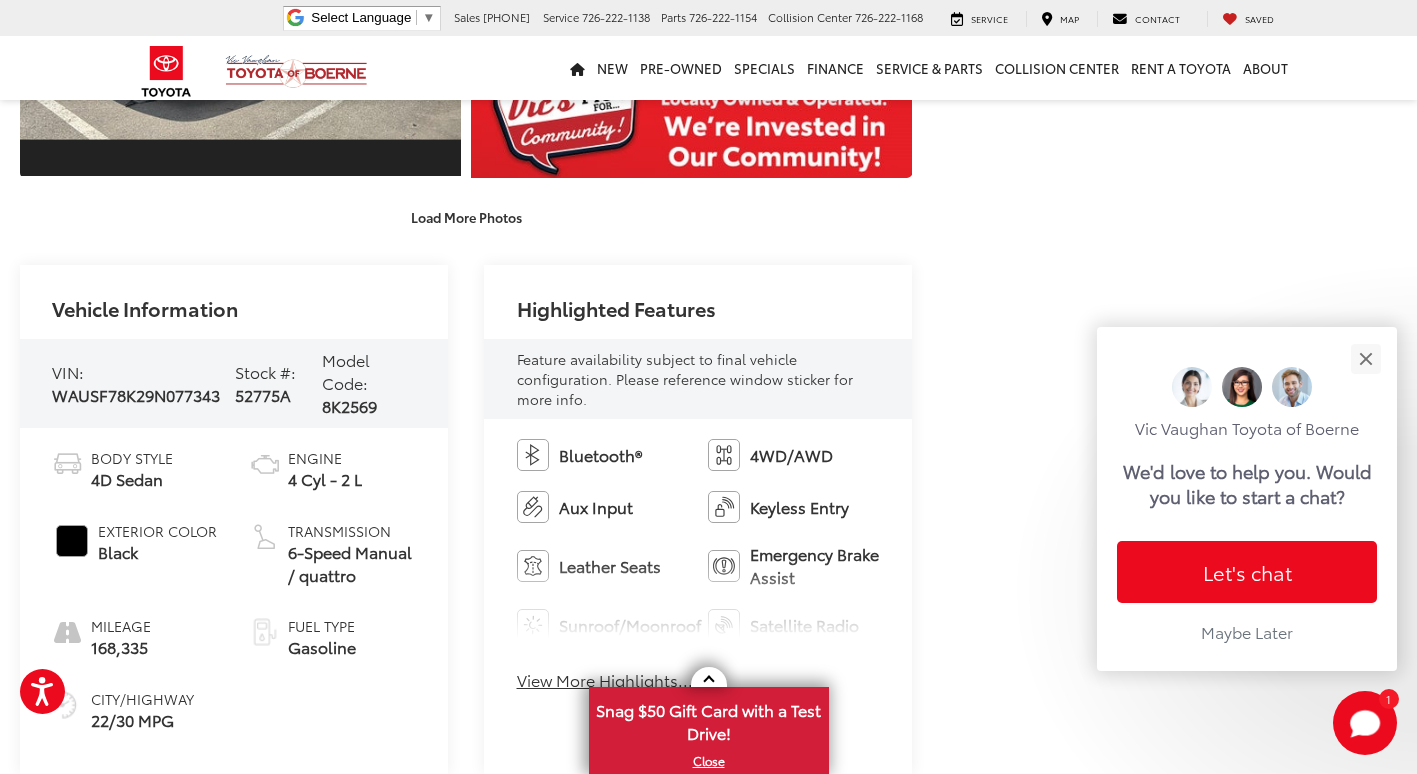 scroll, scrollTop: 0, scrollLeft: 0, axis: both 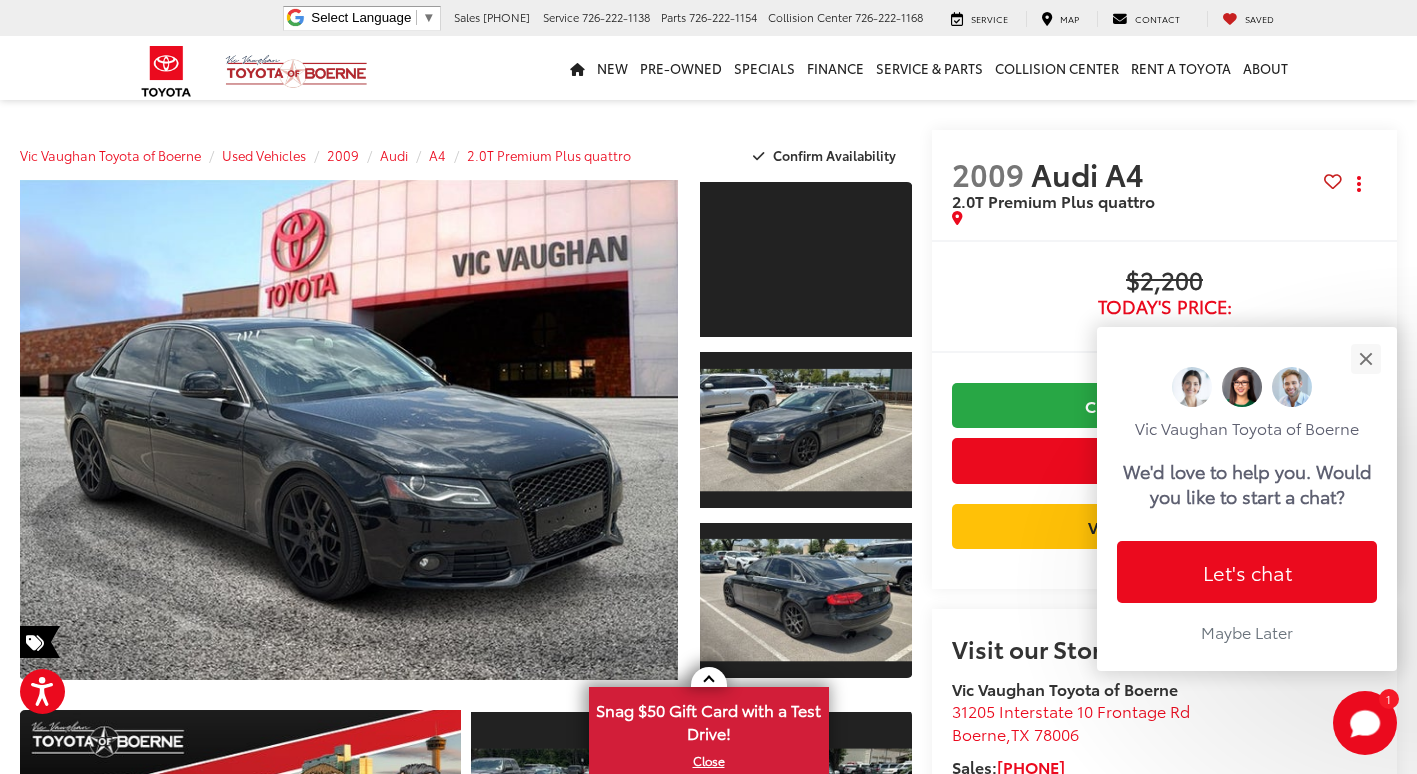 click on "New
New Vehicles
New Specials
New Tundra Inventory
Schedule Test Drive
ToyotaCare
Toyota Safety Sense
Model Research
Toyota Reviews
Toyota Comparisons
Pre-Owned
Pre-Owned Vehicles
Pre-owned Specials
Toyota Certified Pre-Owned Vehicles
Vehicles Under 15k
Toyota Certified Program Overview
OffSite Group Inventory
Specials
New Specials
Pre-owned Specials
Service and Parts Specials
College Rebates
Military Rebate
Manufacturer Specials
Finance
Finance Department
Get Pre-Approved
Get Pre-Qualified
Value Your Trade
Payment Calculator
Toyota Lease Deals near Me
Get Pre-qualified with Capital One
Service & Parts
Service & Parts
Service Scheduling Options
Parts Specials & Coupons" at bounding box center [708, 68] 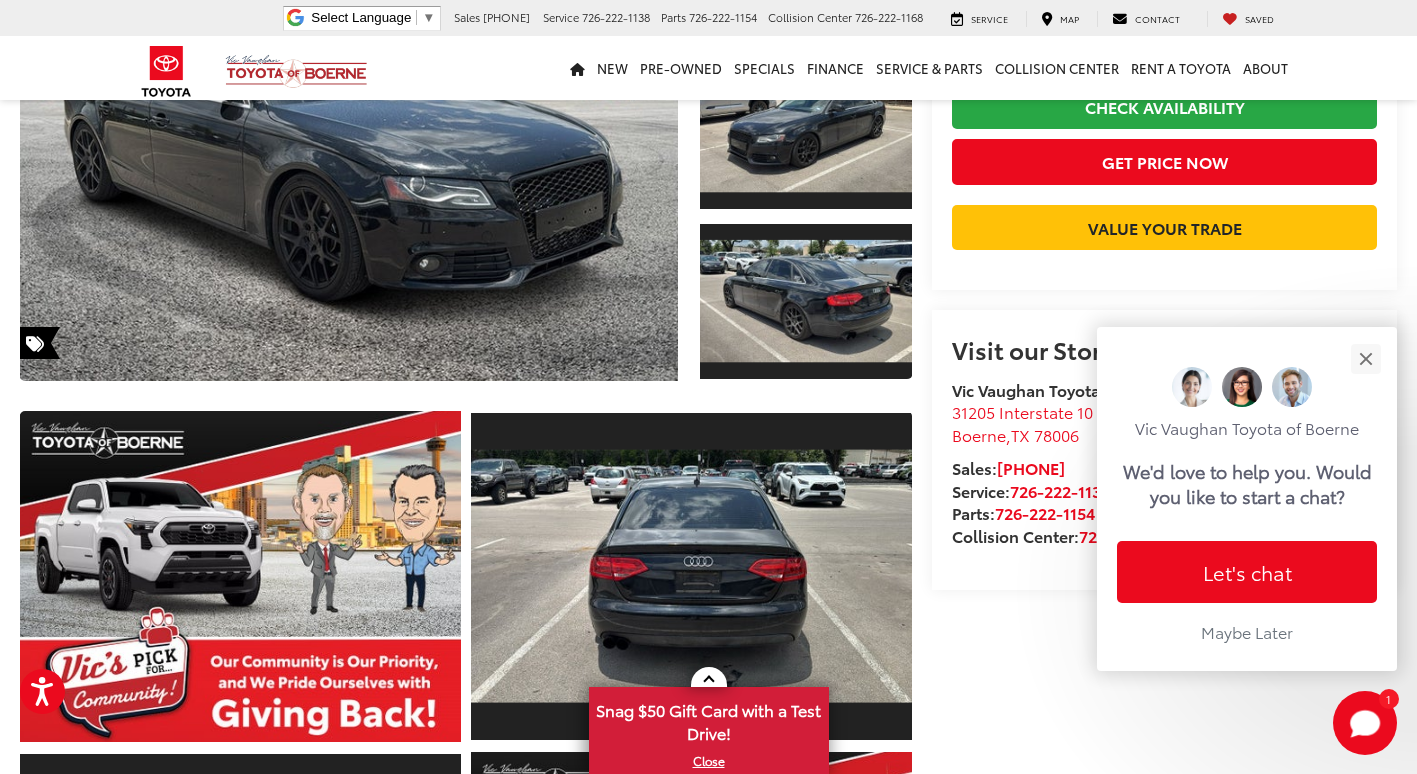 scroll, scrollTop: 300, scrollLeft: 0, axis: vertical 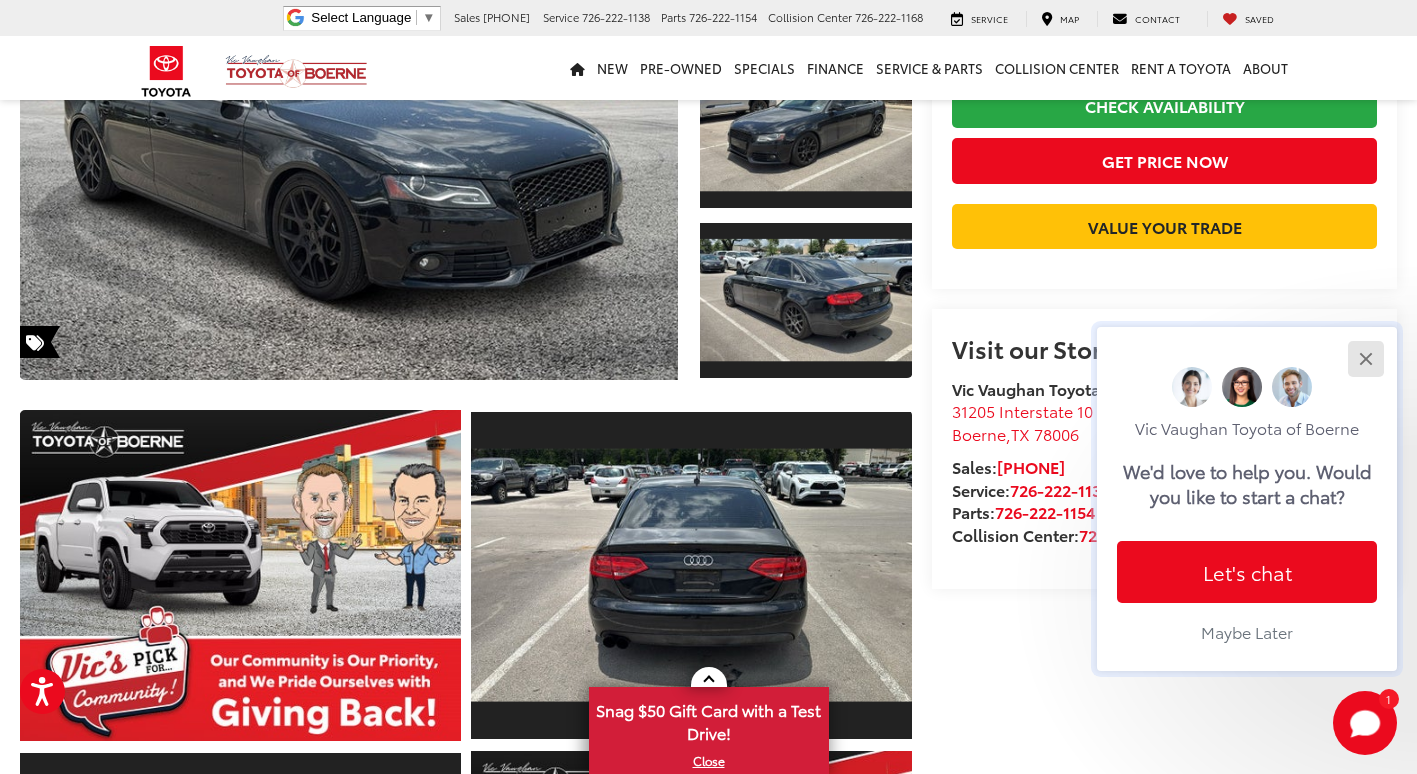 click at bounding box center [1365, 358] 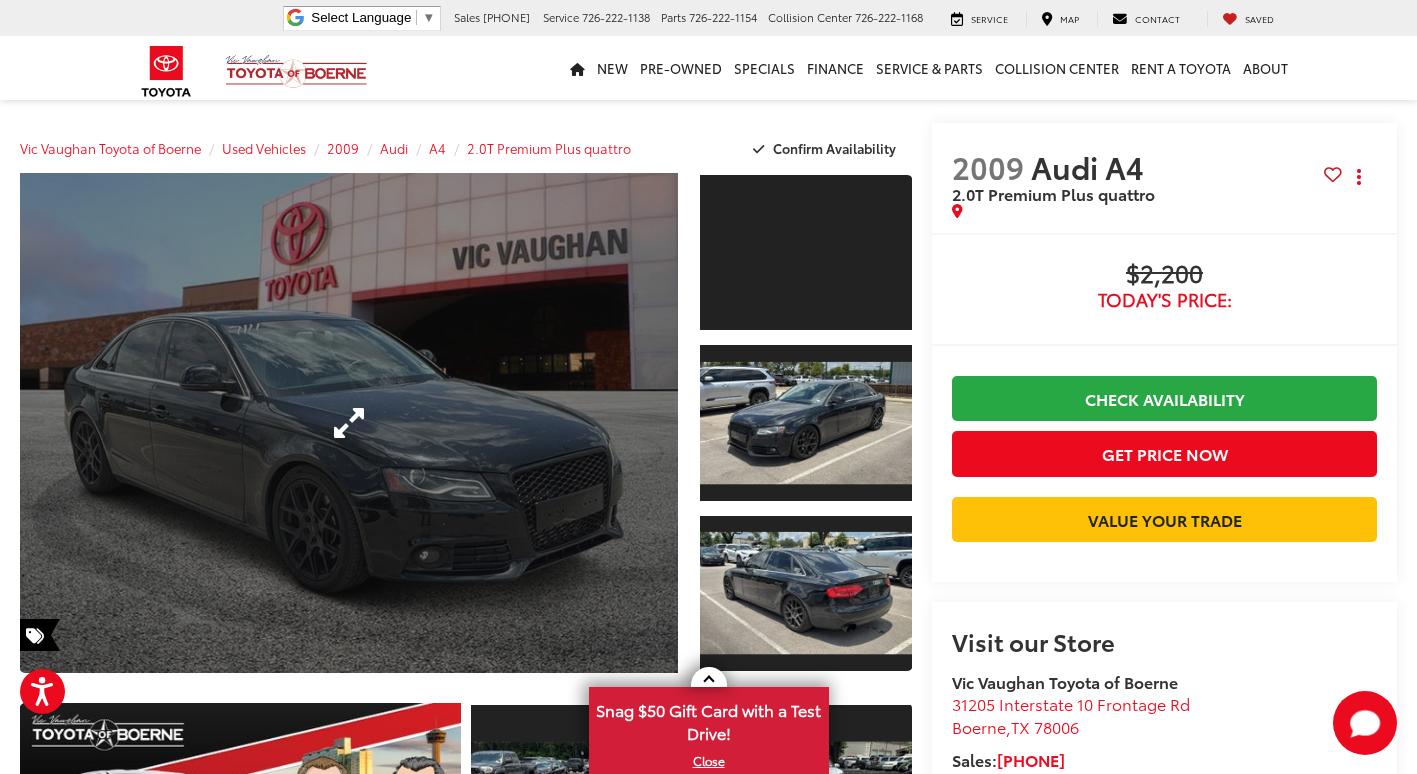 scroll, scrollTop: 0, scrollLeft: 0, axis: both 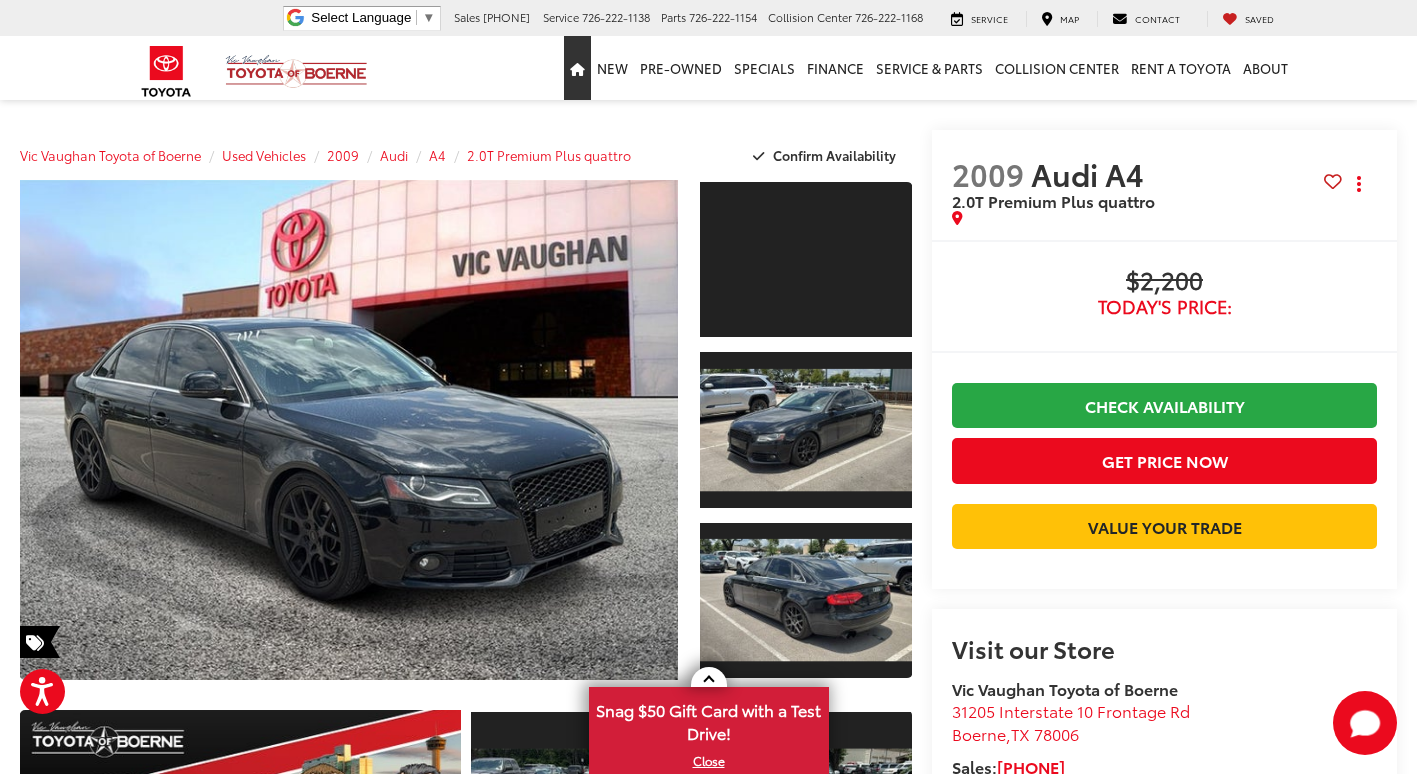 click at bounding box center (577, 69) 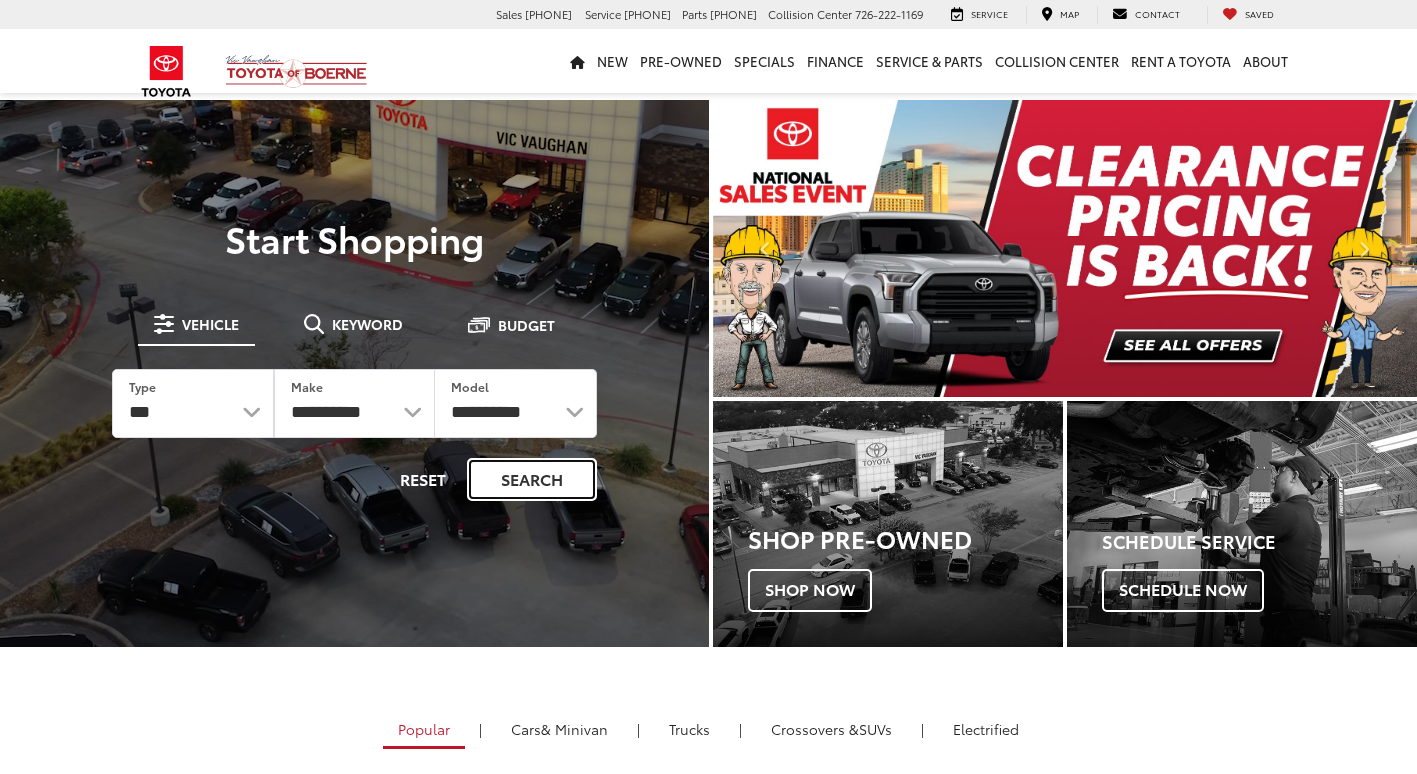 click on "Search" at bounding box center [532, 479] 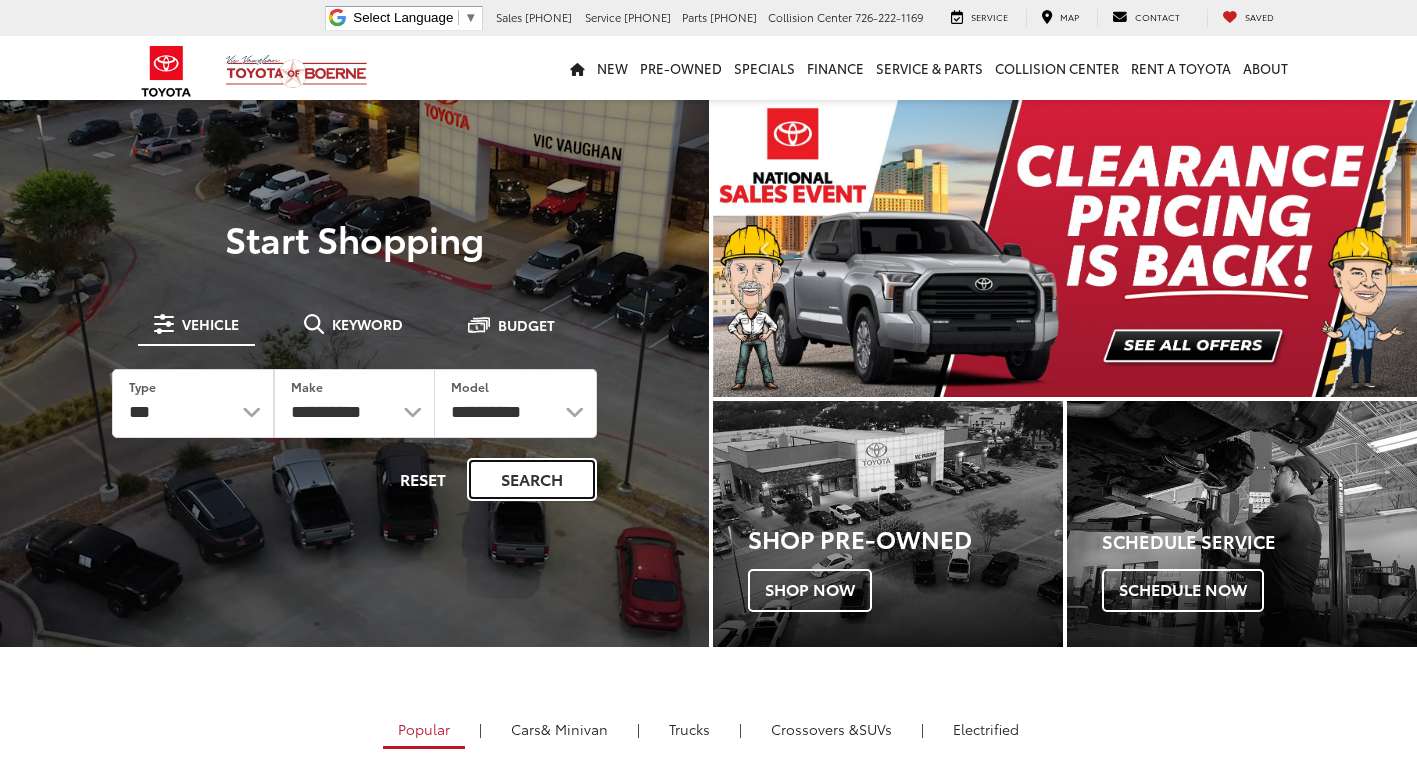 scroll, scrollTop: 0, scrollLeft: 0, axis: both 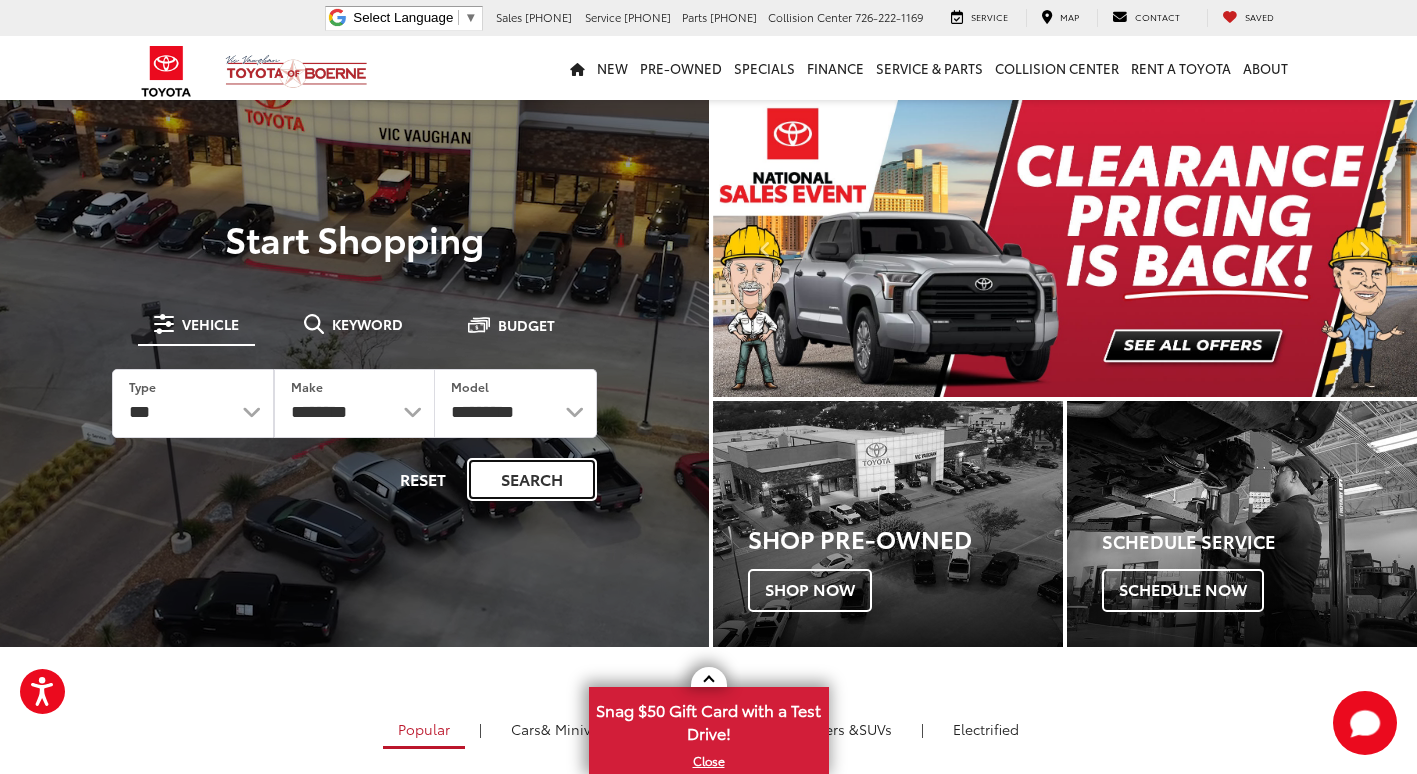 click on "Search" at bounding box center [532, 479] 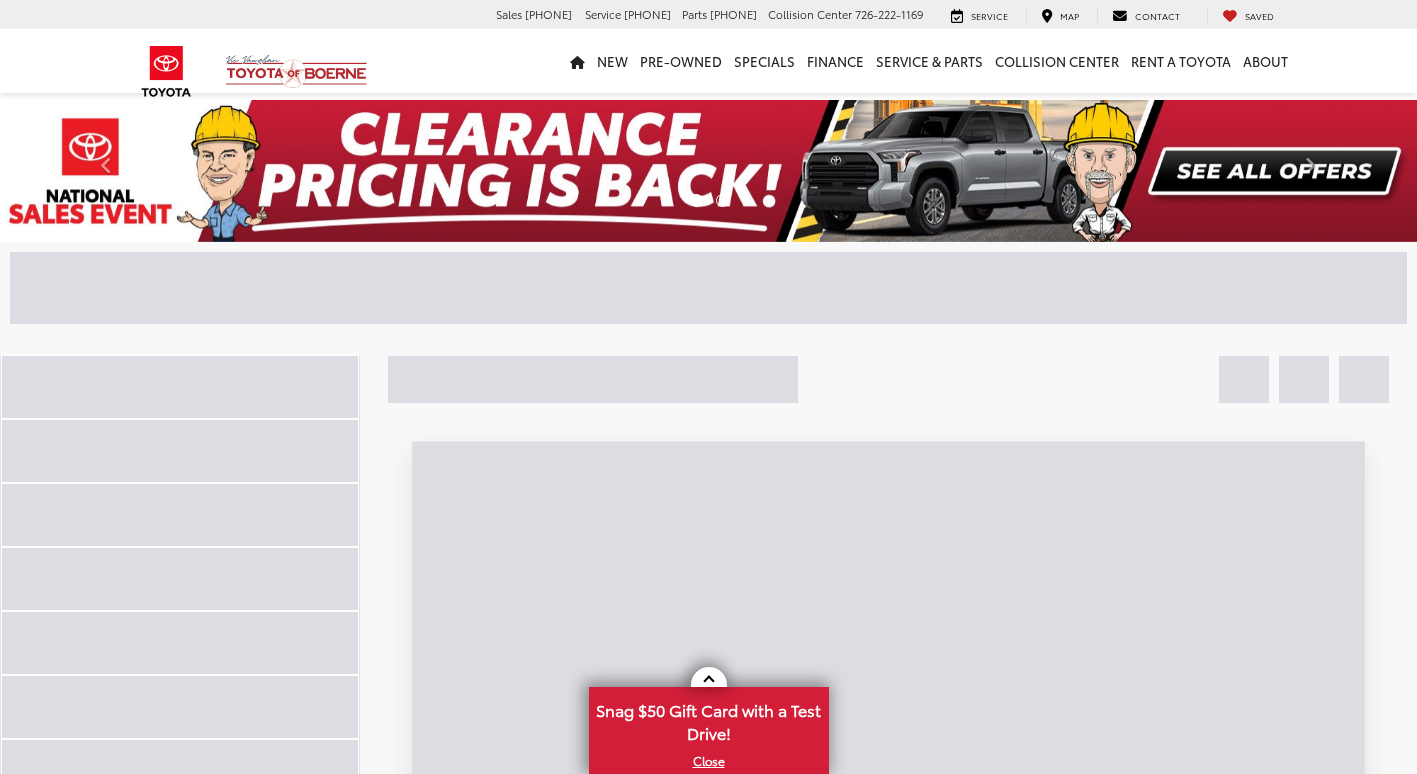 scroll, scrollTop: 0, scrollLeft: 0, axis: both 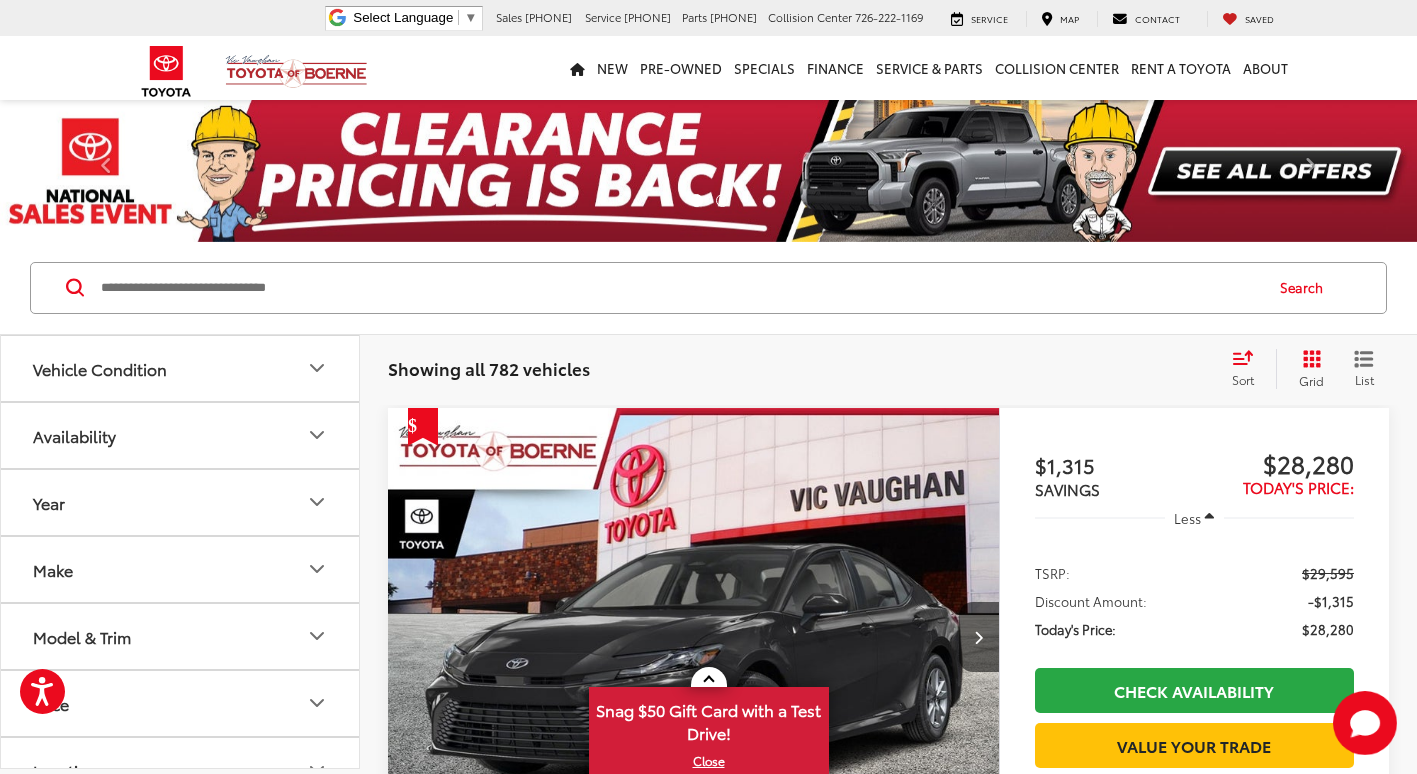 click at bounding box center (680, 288) 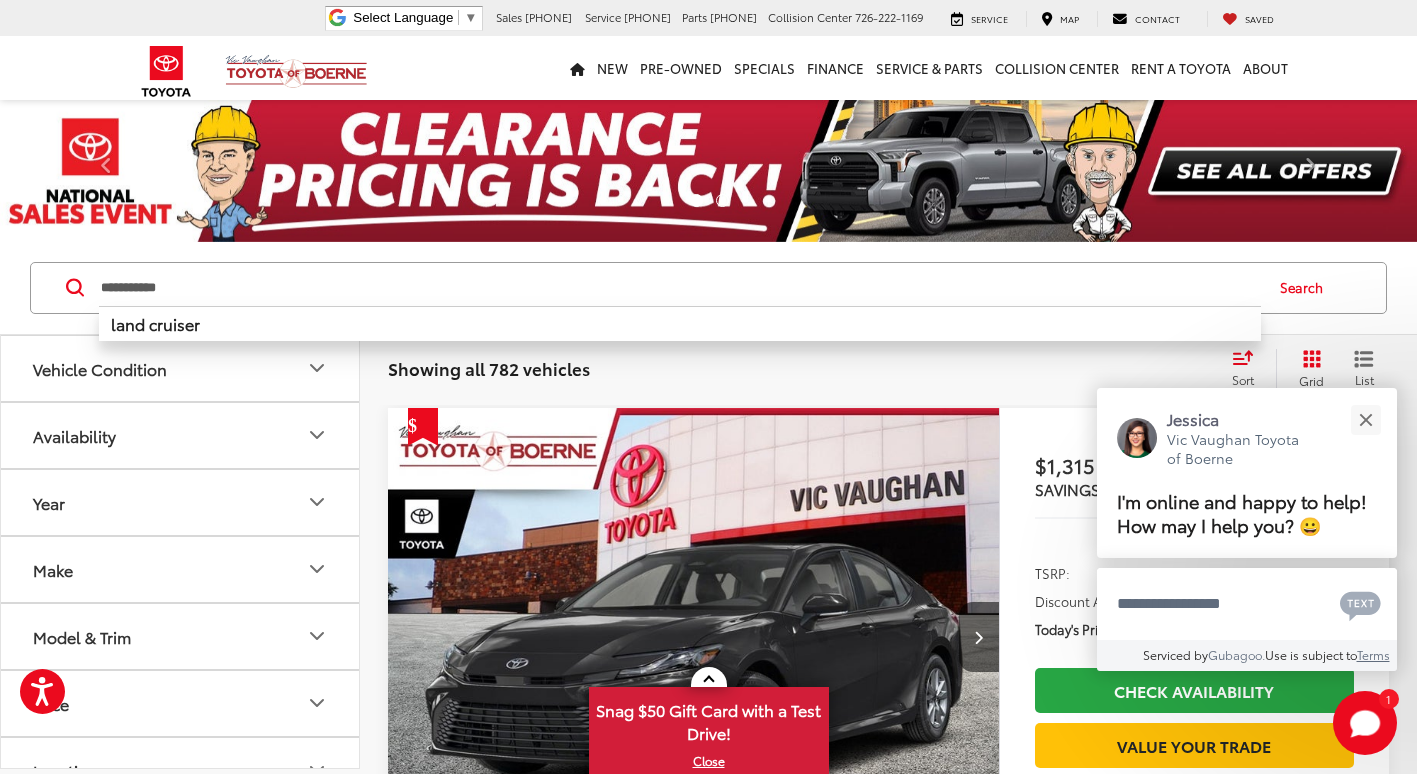 type on "**********" 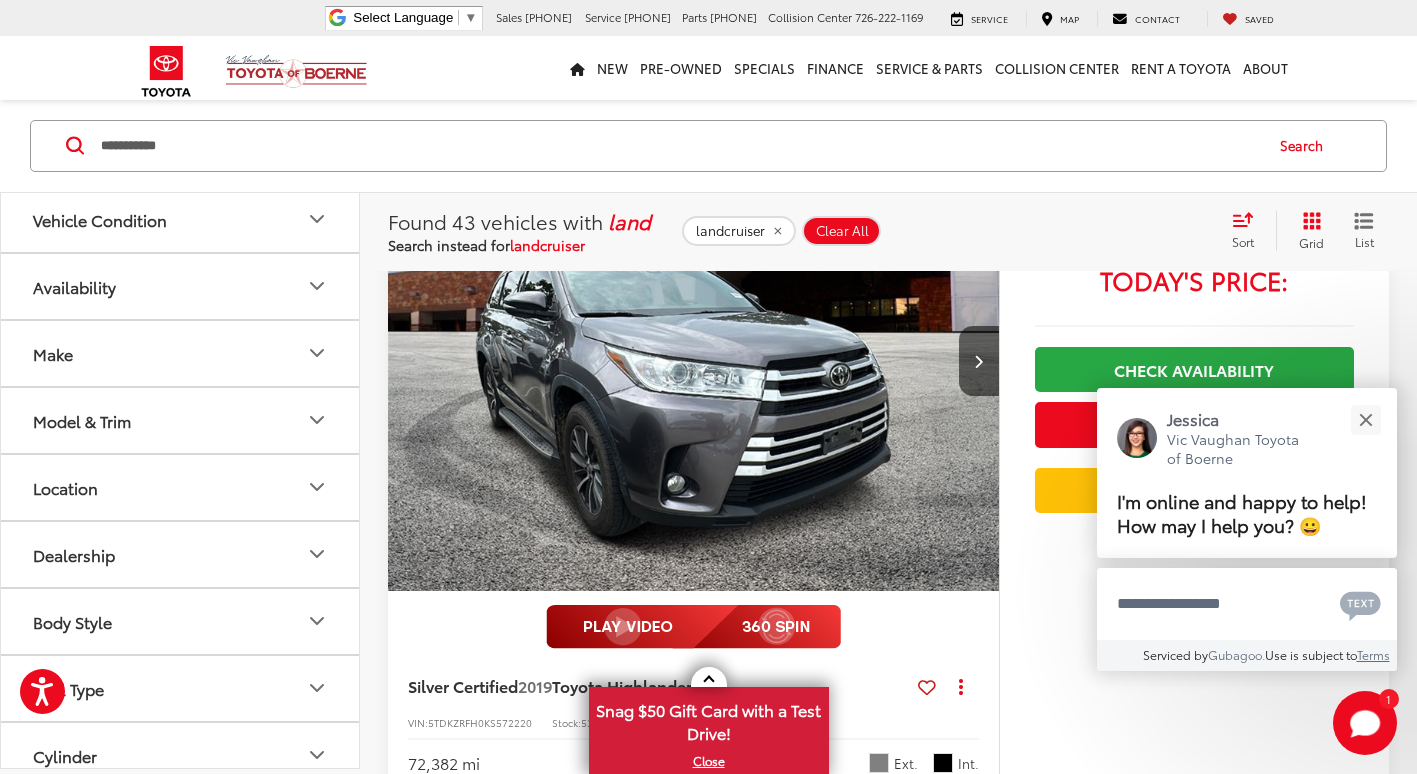 scroll, scrollTop: 6000, scrollLeft: 0, axis: vertical 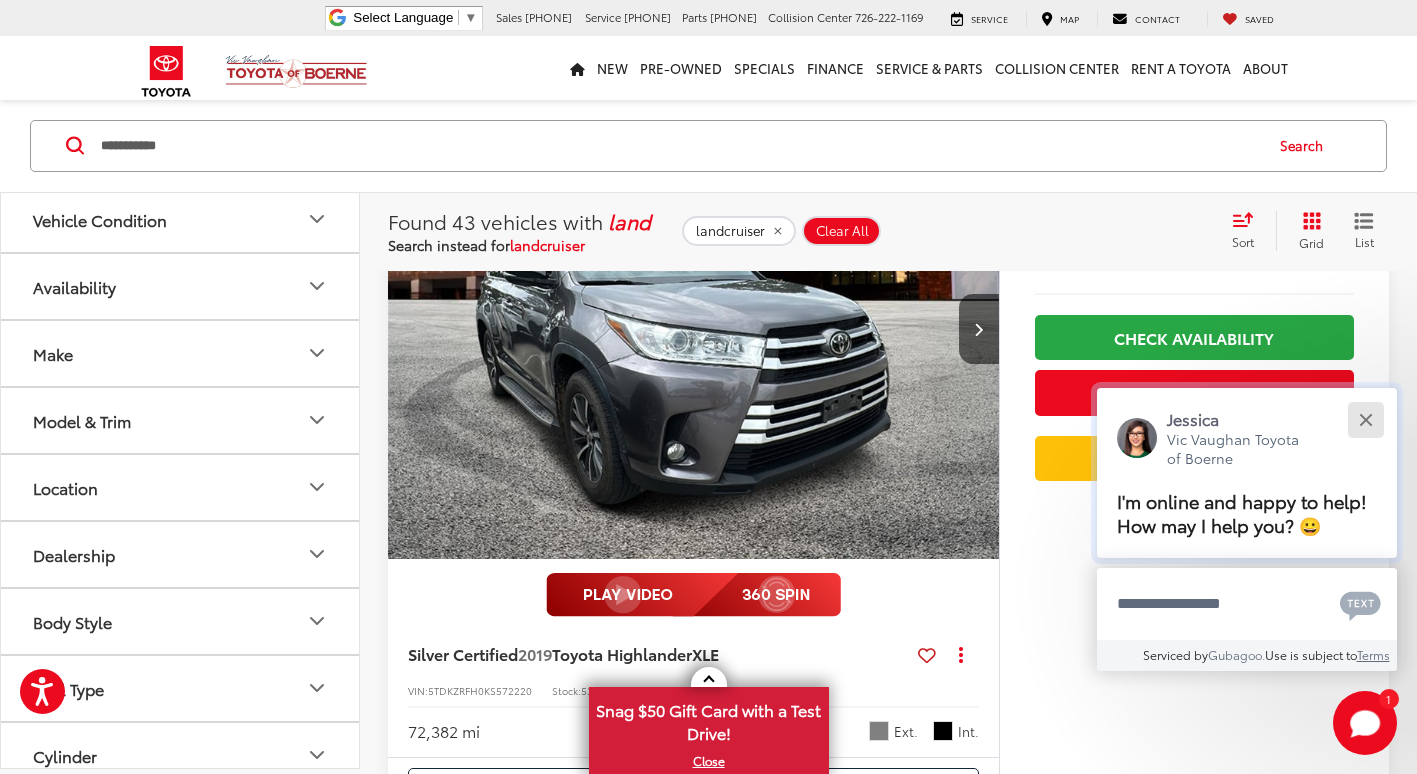 click at bounding box center (1365, 419) 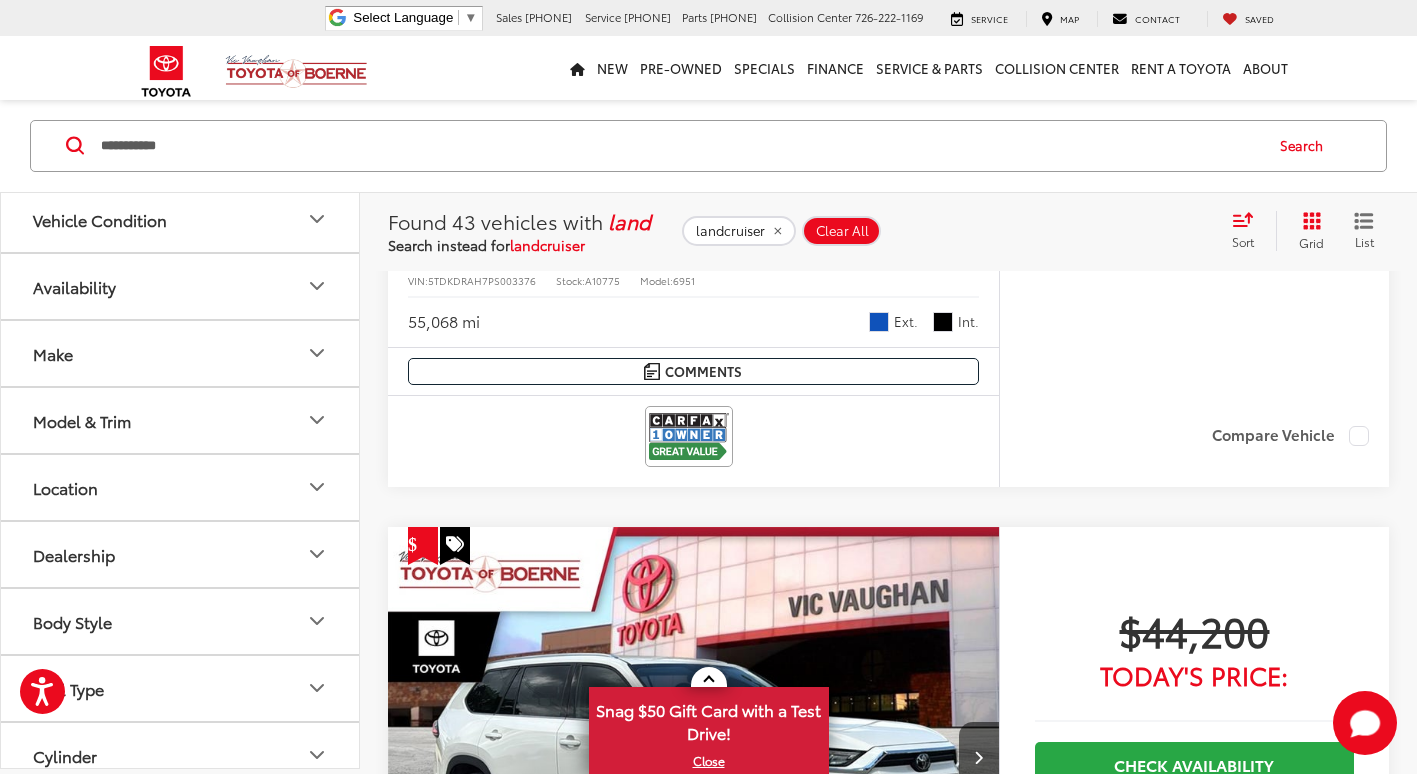 scroll, scrollTop: 4500, scrollLeft: 0, axis: vertical 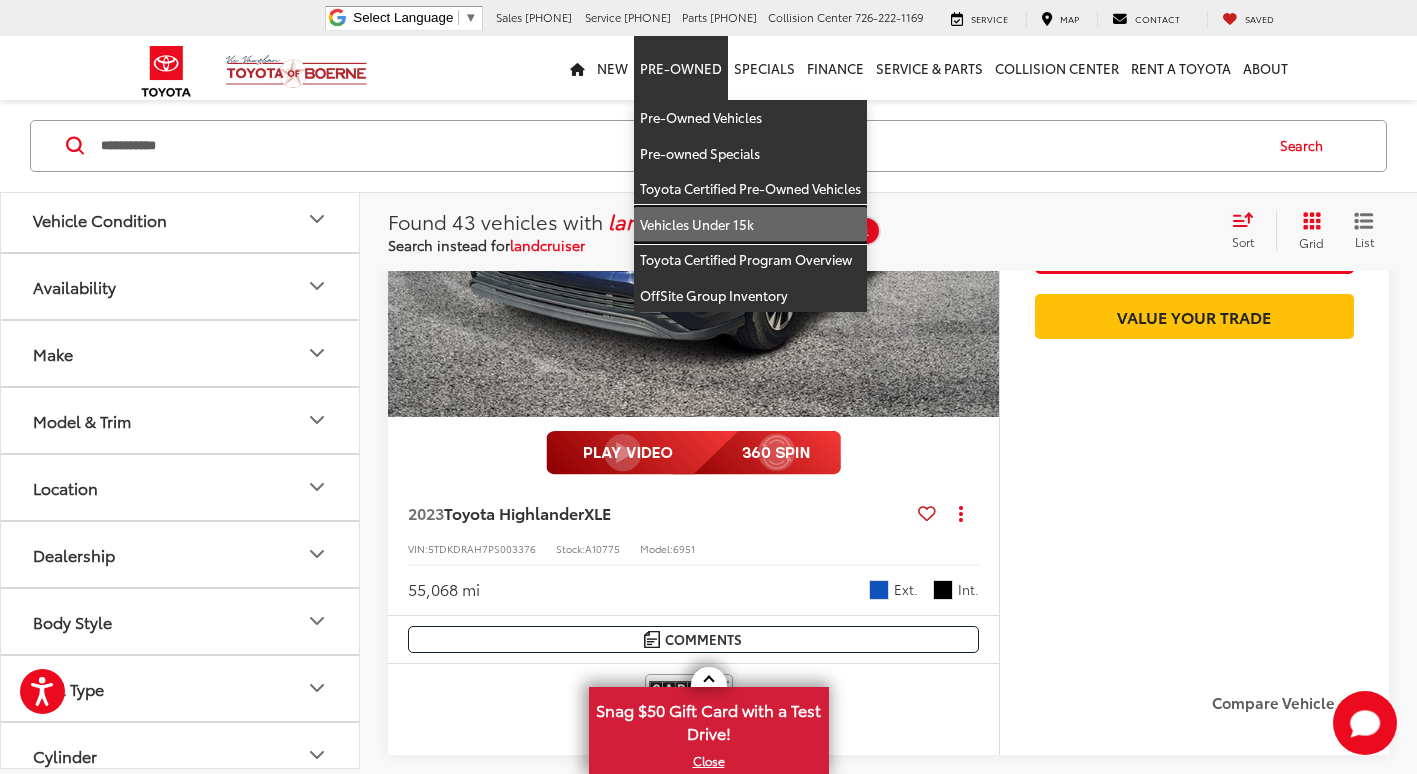 click on "Vehicles Under 15k" at bounding box center (750, 225) 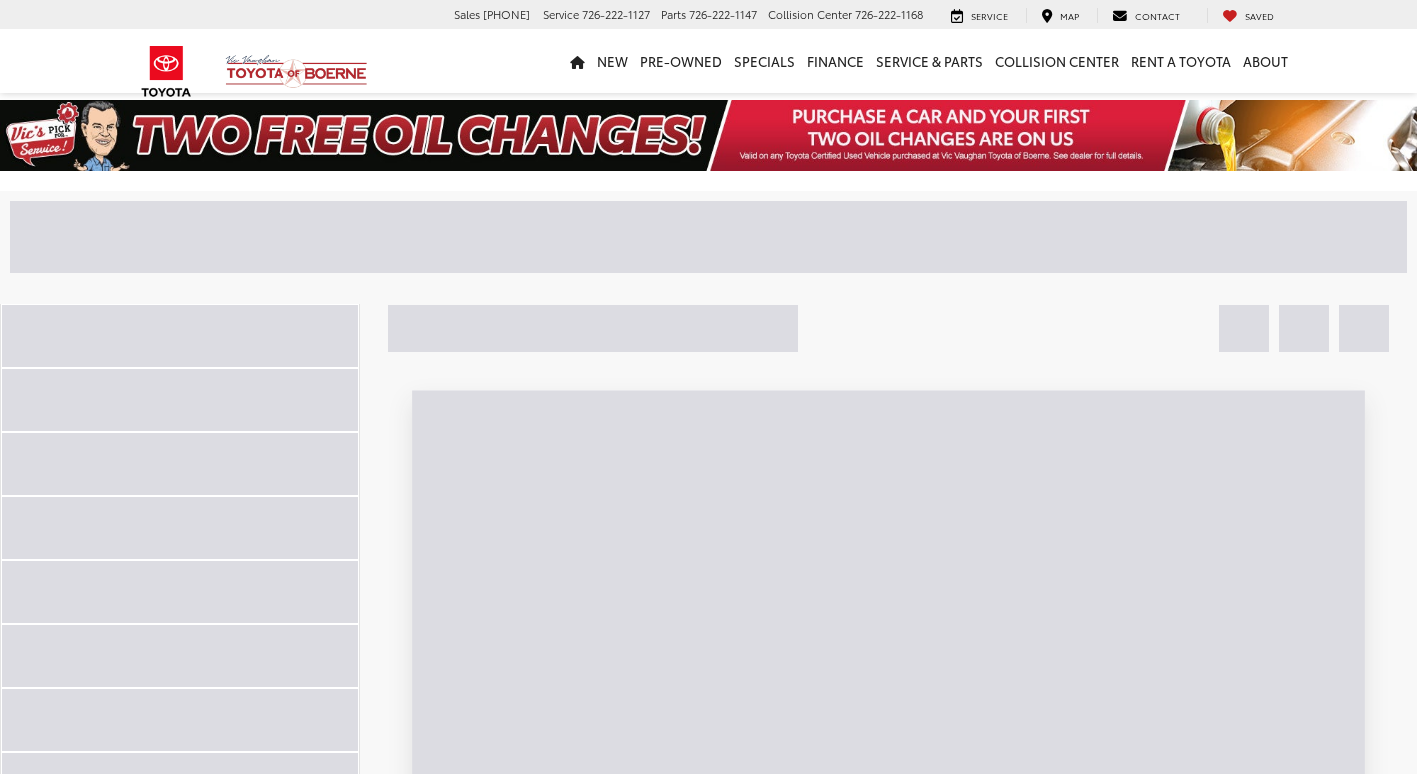 scroll, scrollTop: 0, scrollLeft: 0, axis: both 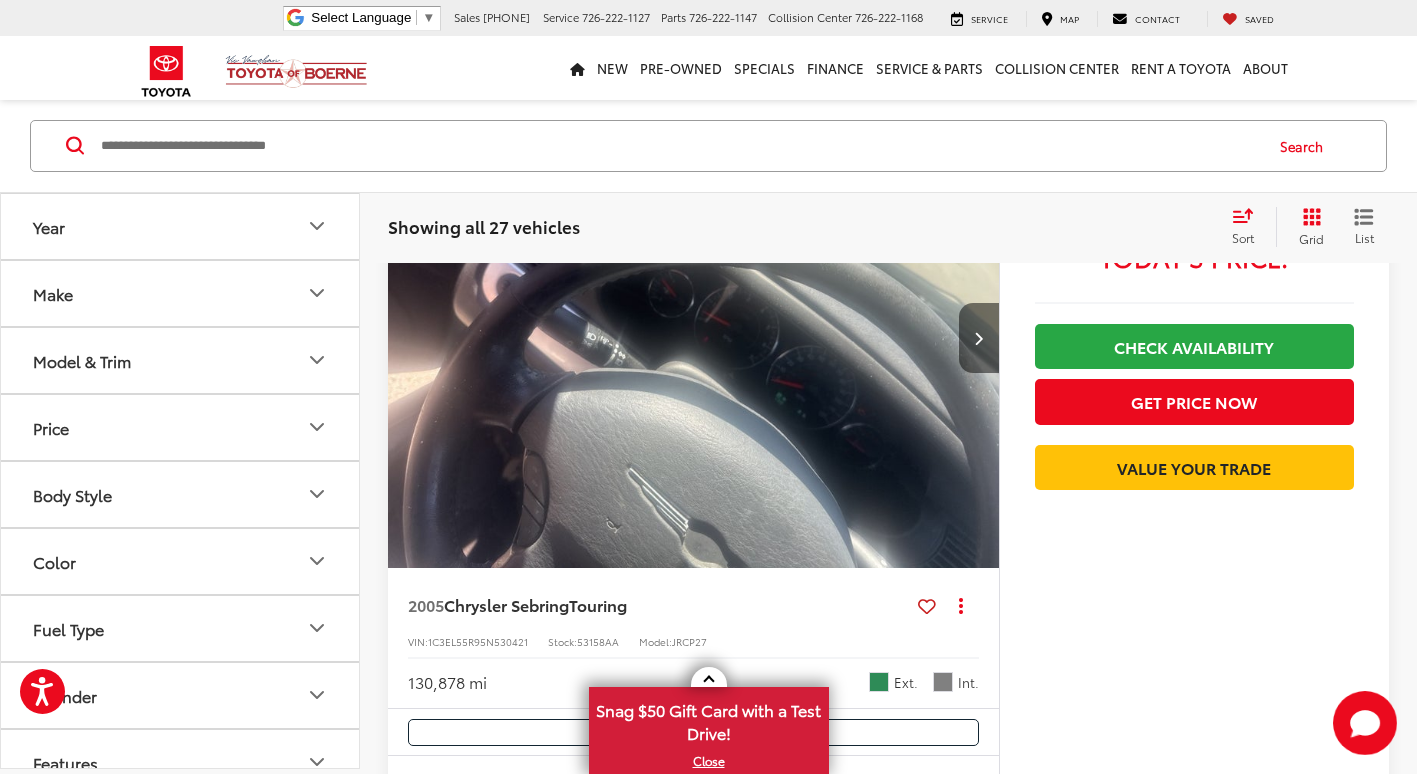 click at bounding box center (979, 338) 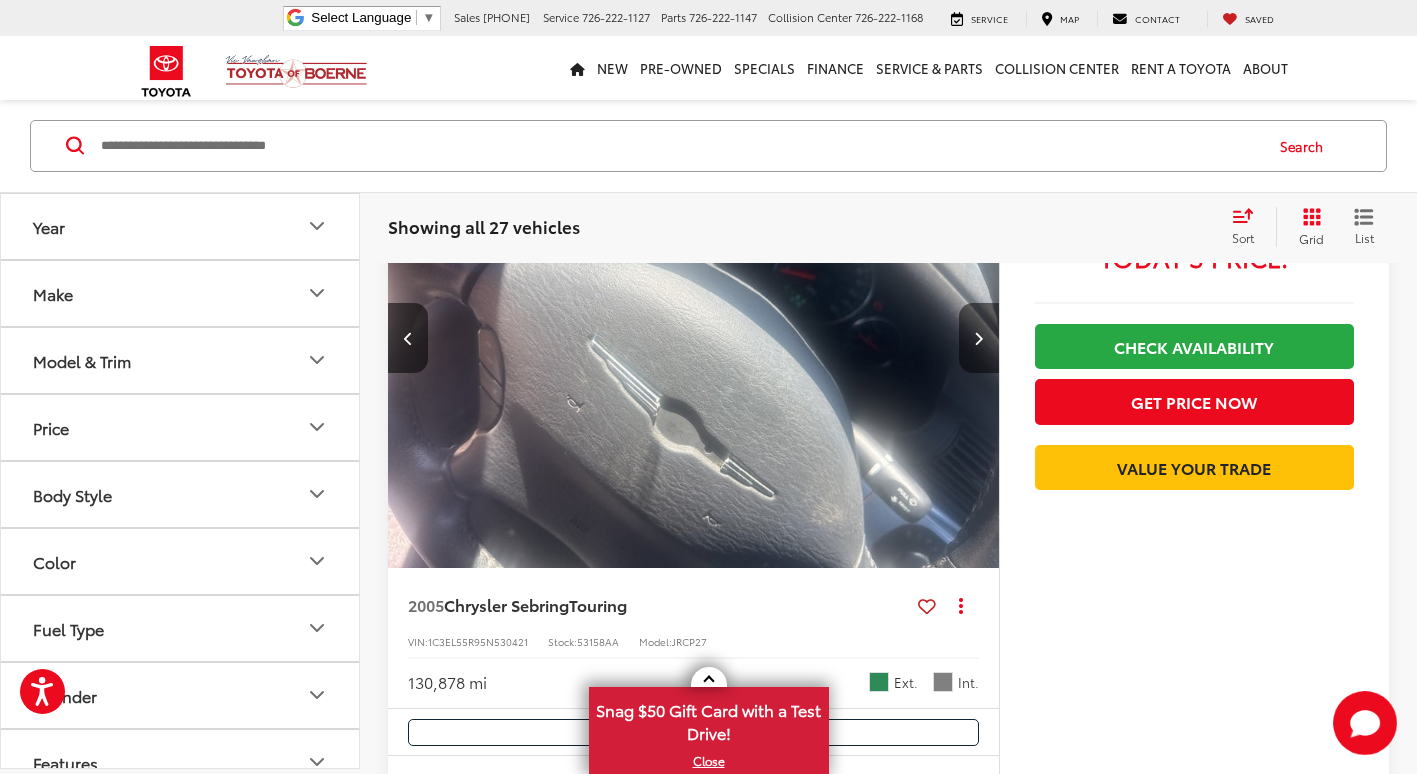 click at bounding box center (979, 338) 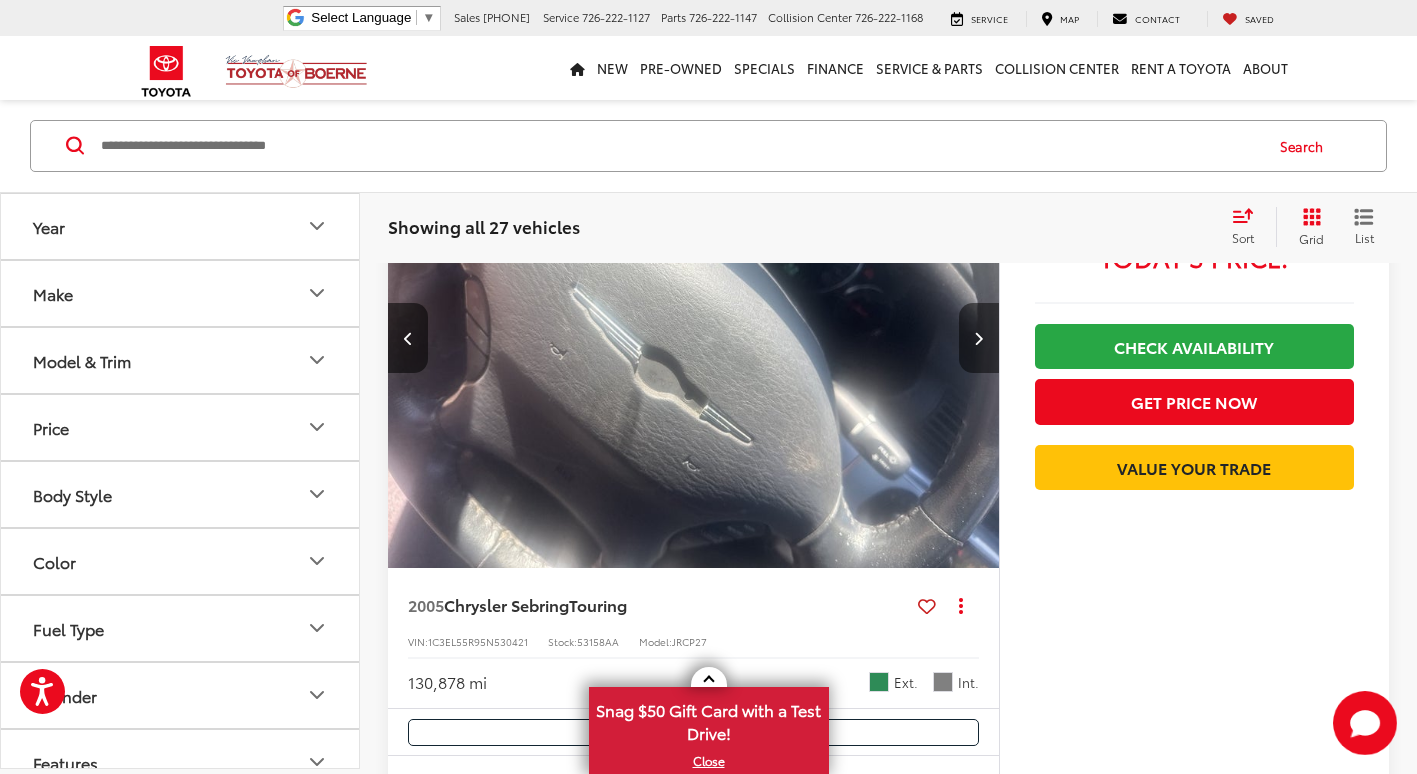 click at bounding box center [979, 338] 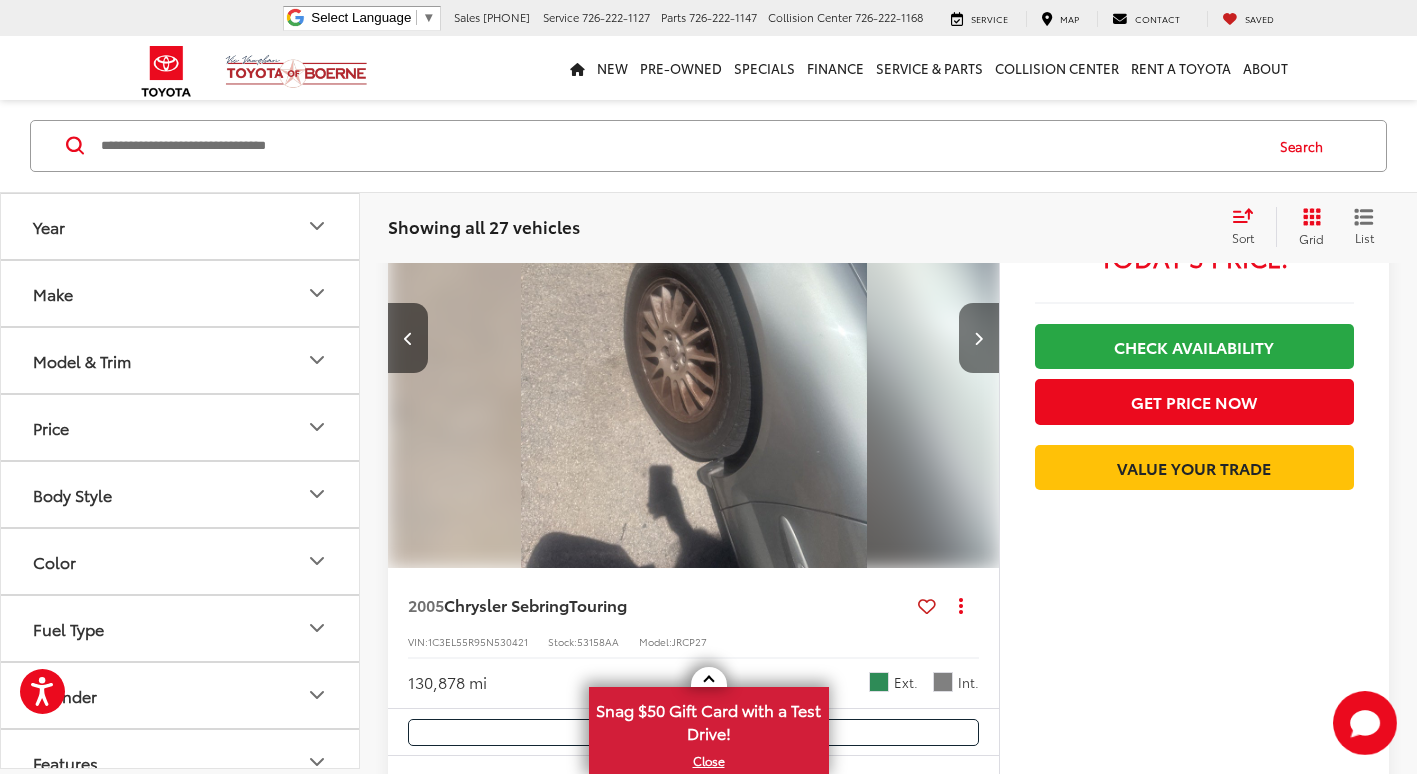 click at bounding box center (979, 338) 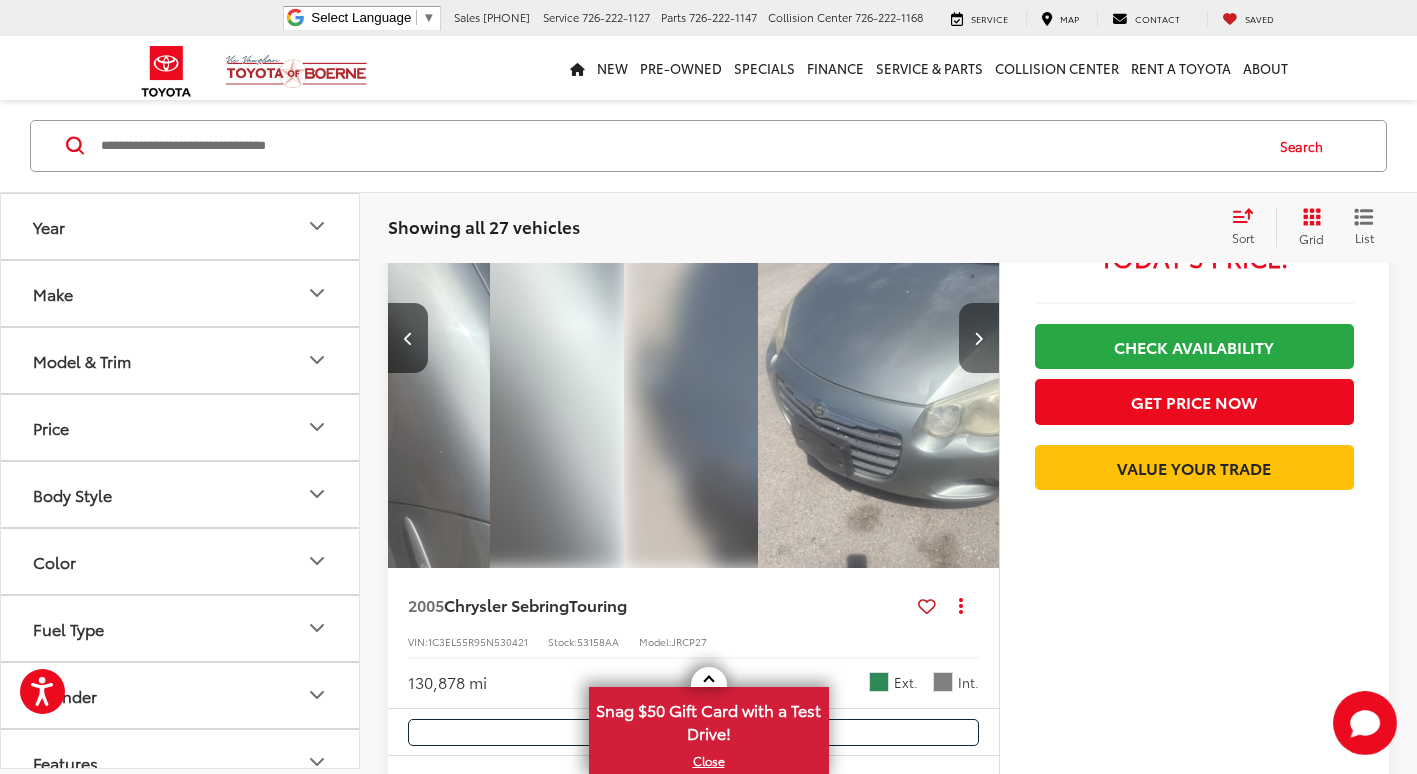 scroll, scrollTop: 0, scrollLeft: 2456, axis: horizontal 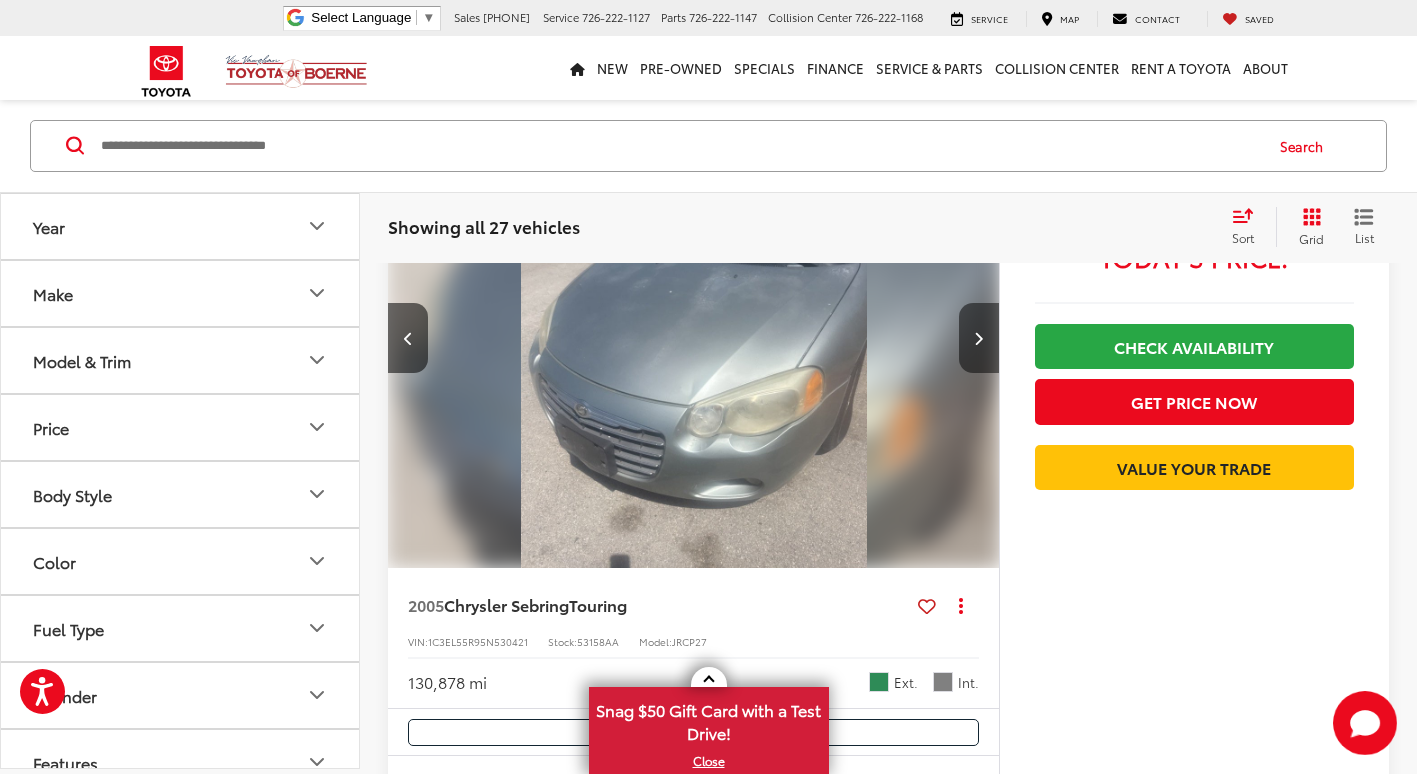 click at bounding box center (979, 338) 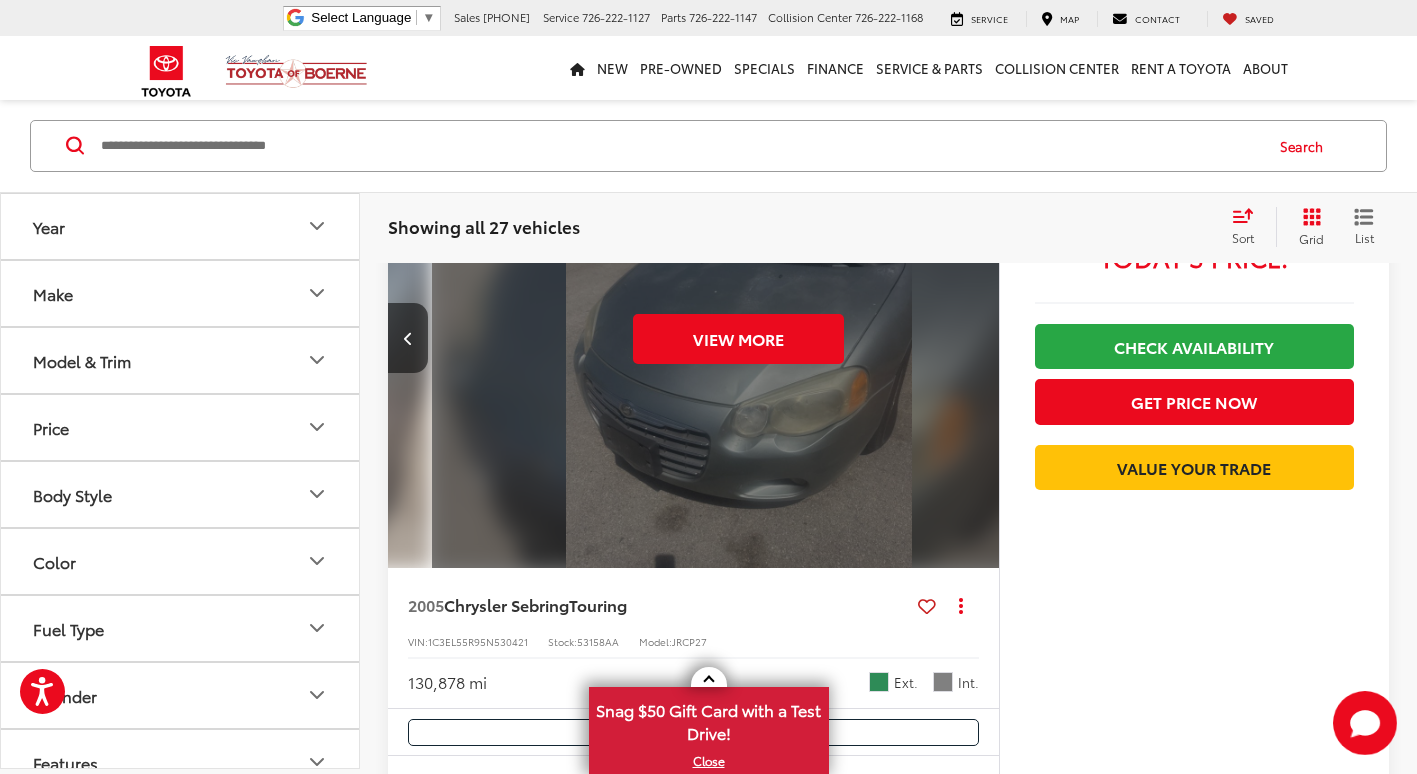 scroll, scrollTop: 0, scrollLeft: 3070, axis: horizontal 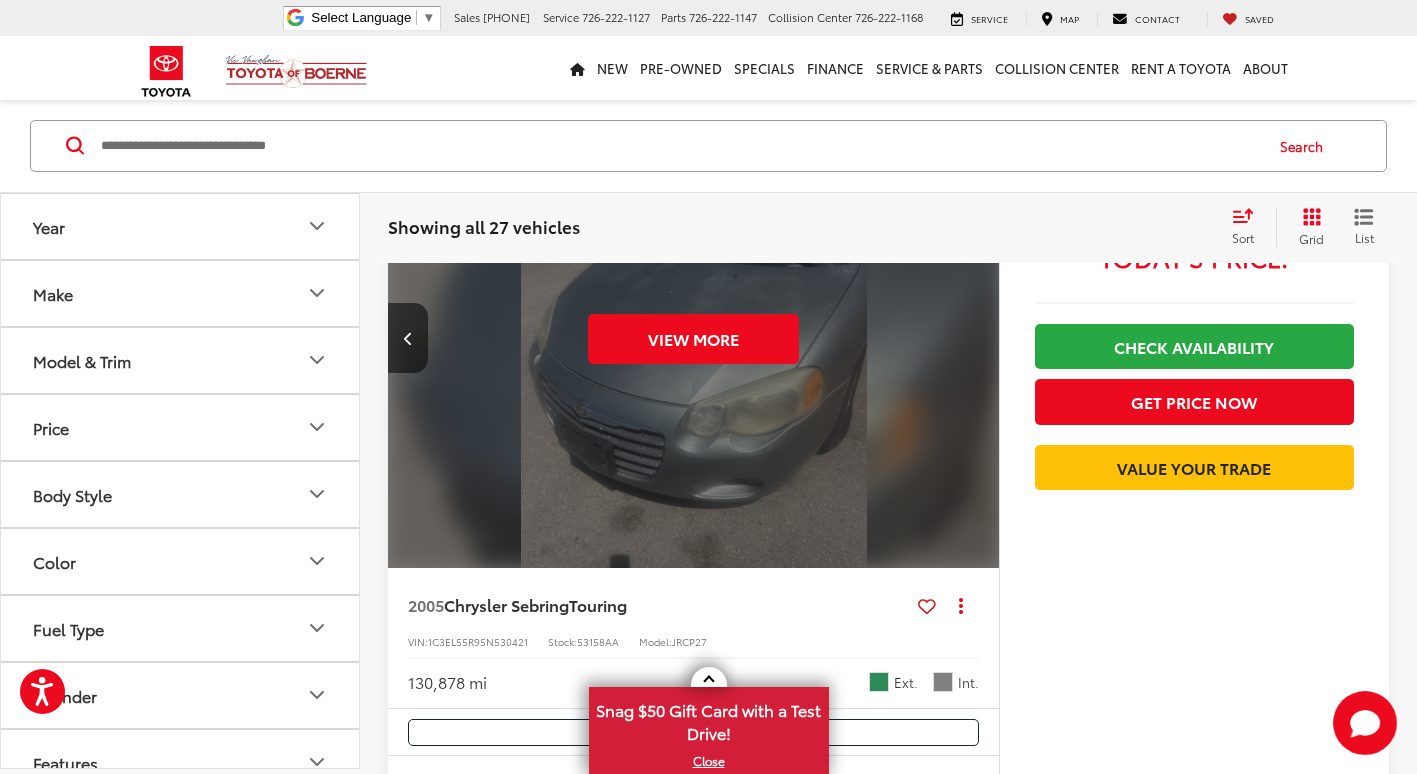 click on "View More" at bounding box center (694, 339) 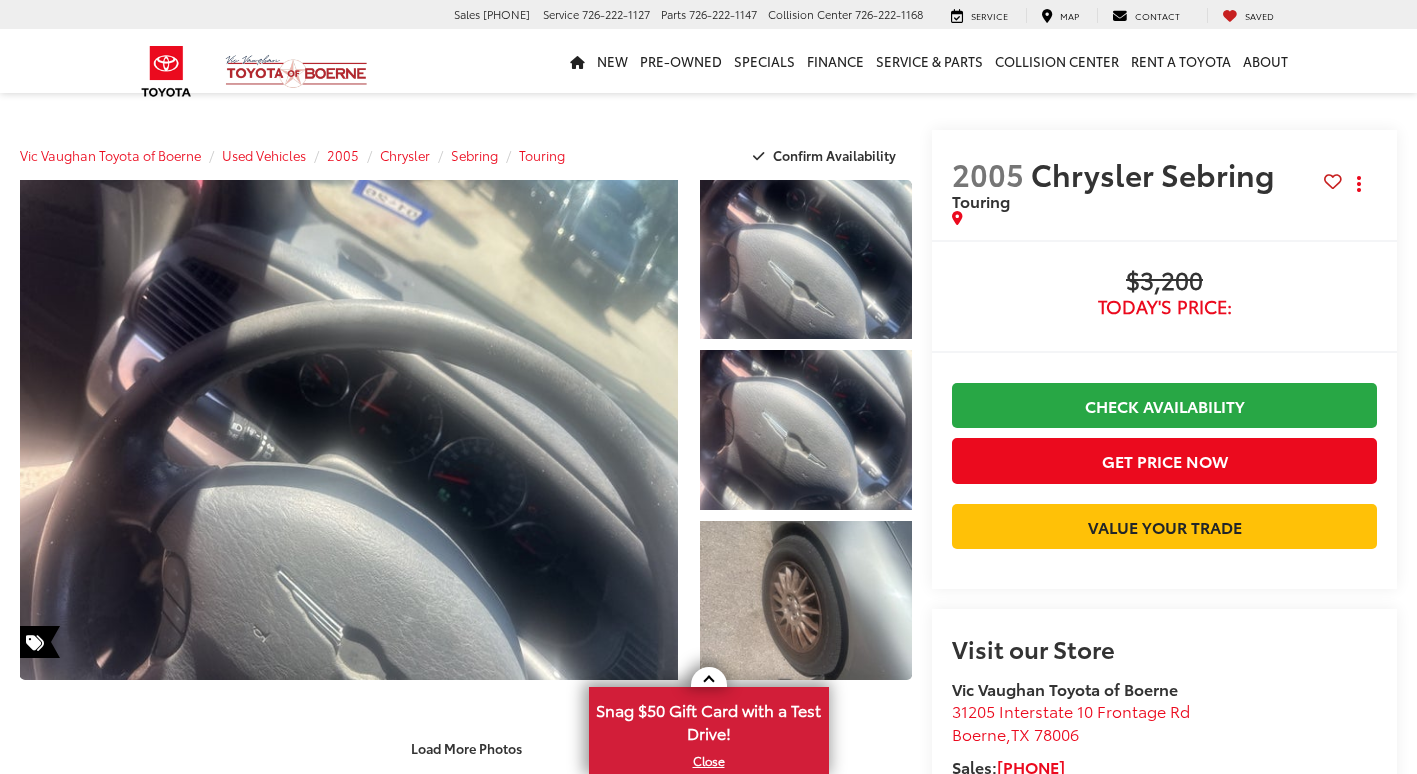 scroll, scrollTop: 0, scrollLeft: 0, axis: both 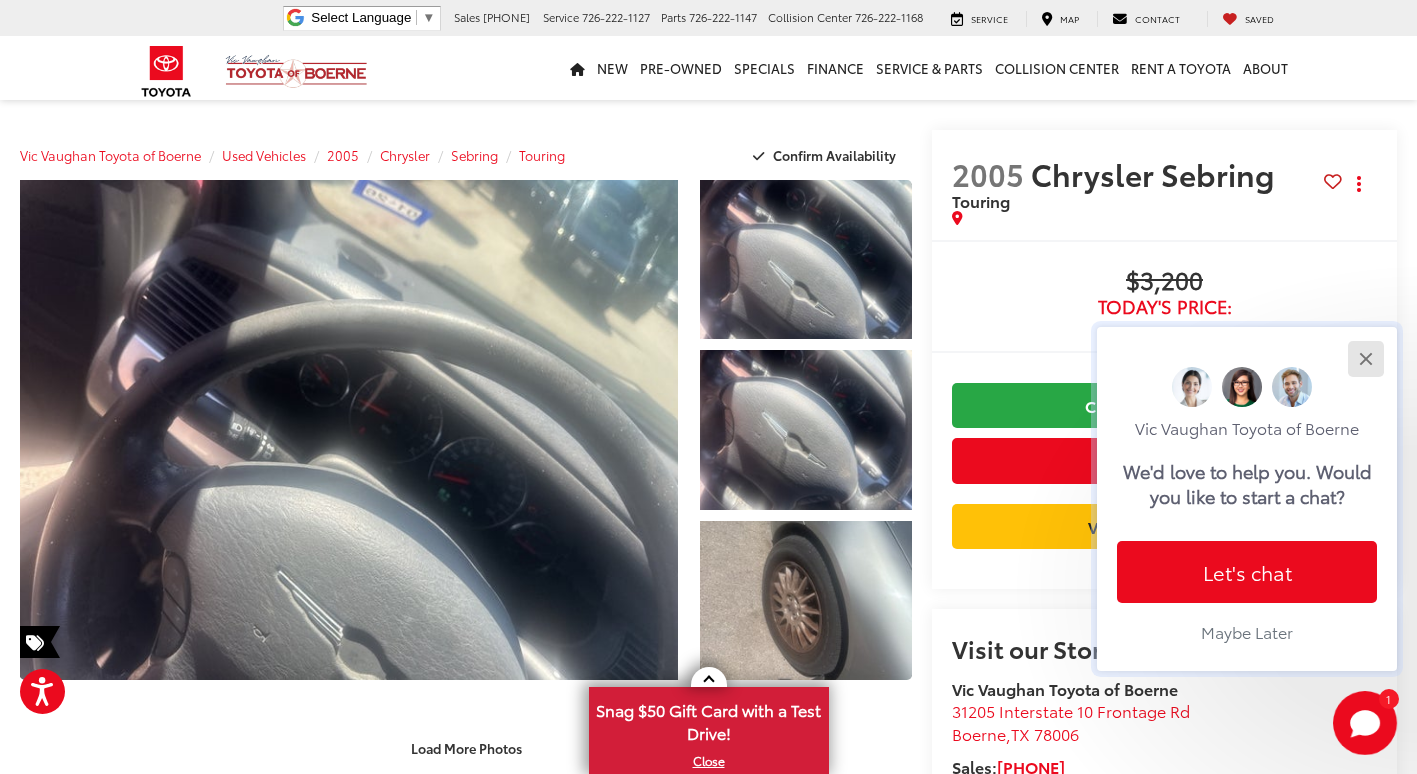 click at bounding box center [1365, 358] 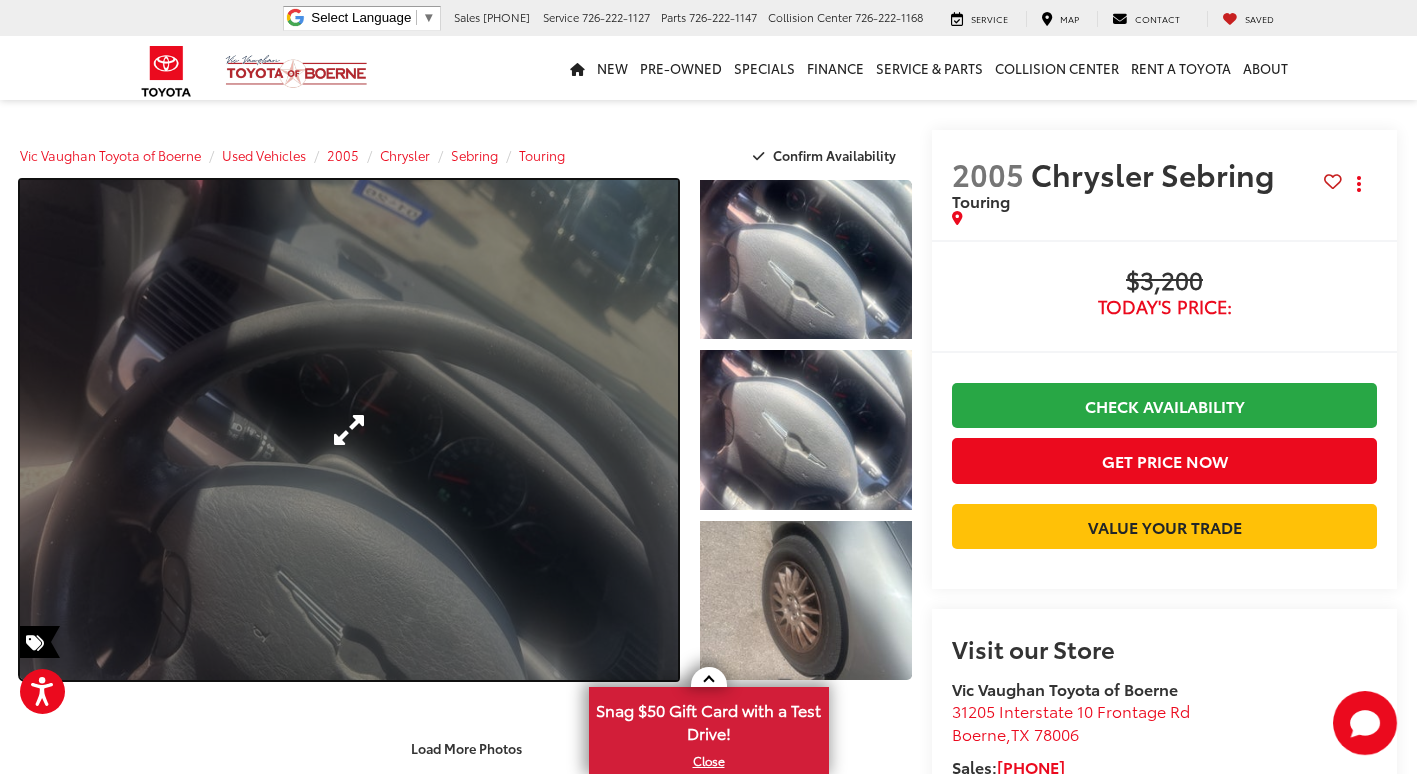 click at bounding box center [349, 430] 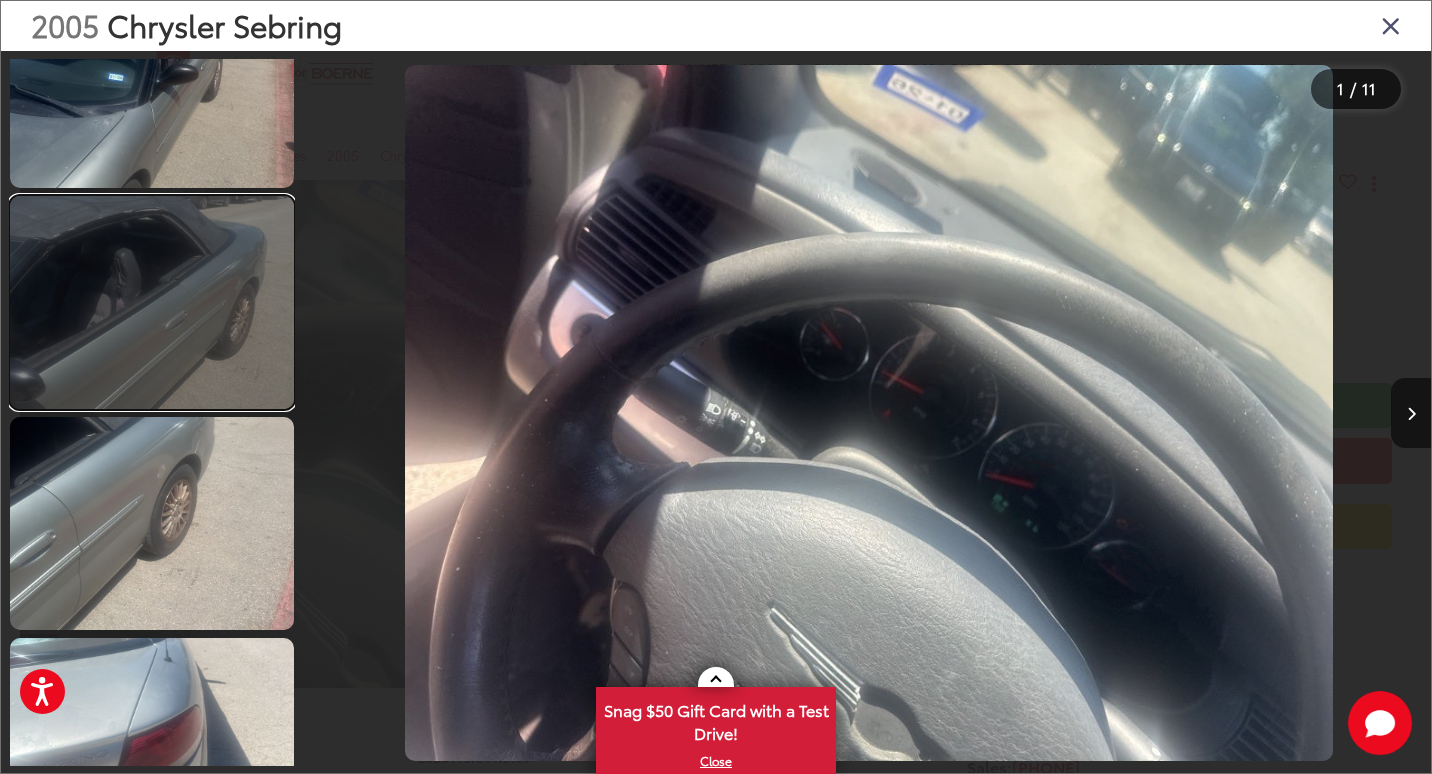 click at bounding box center (152, 302) 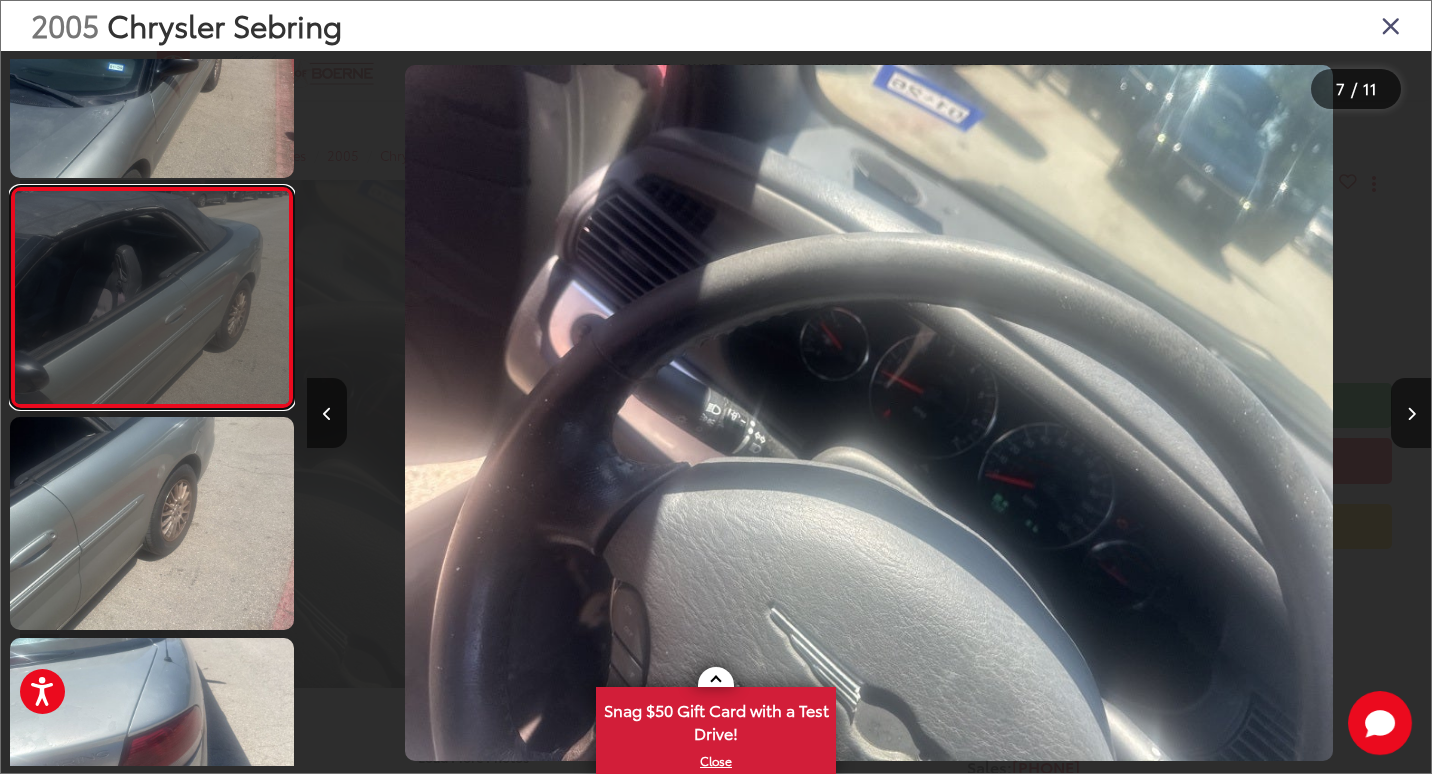 scroll, scrollTop: 1150, scrollLeft: 0, axis: vertical 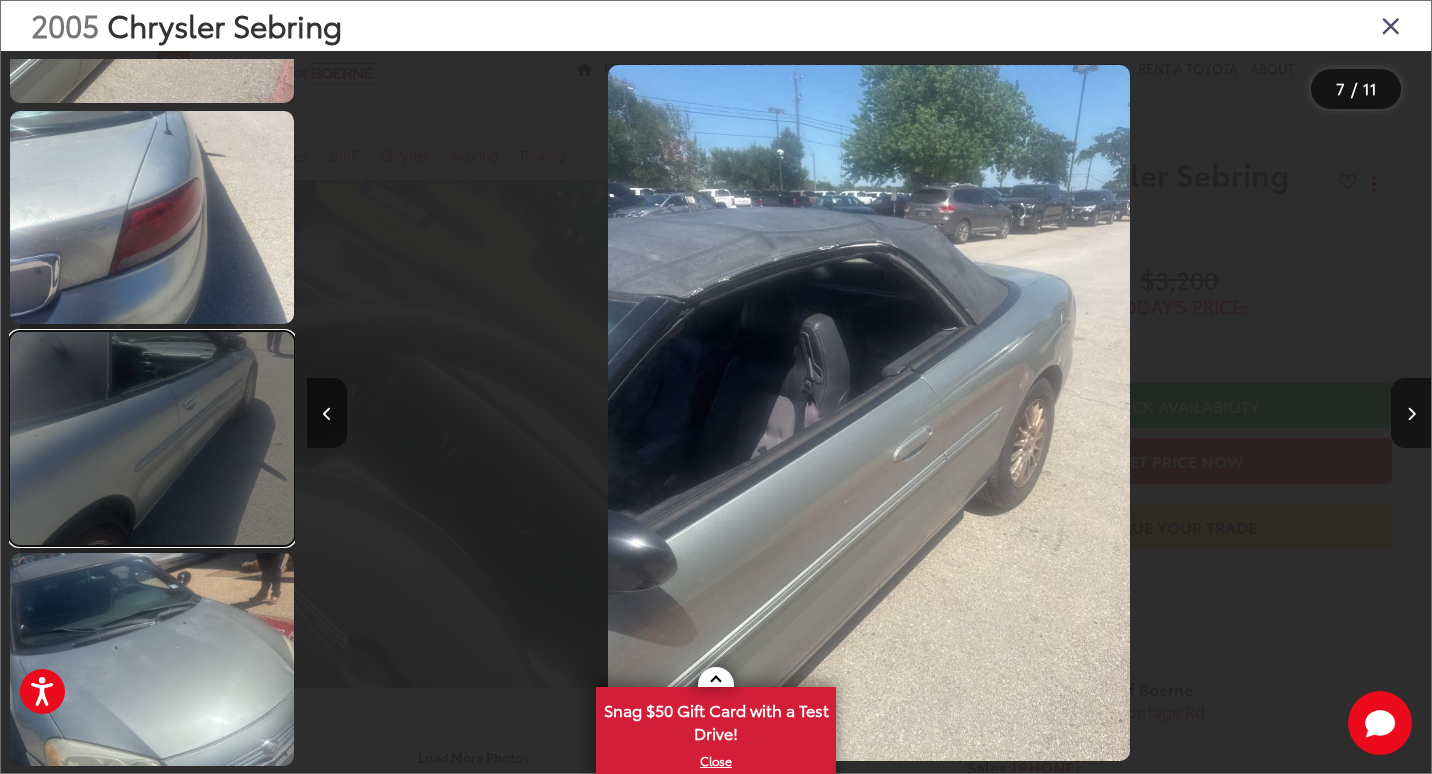 click at bounding box center (152, 438) 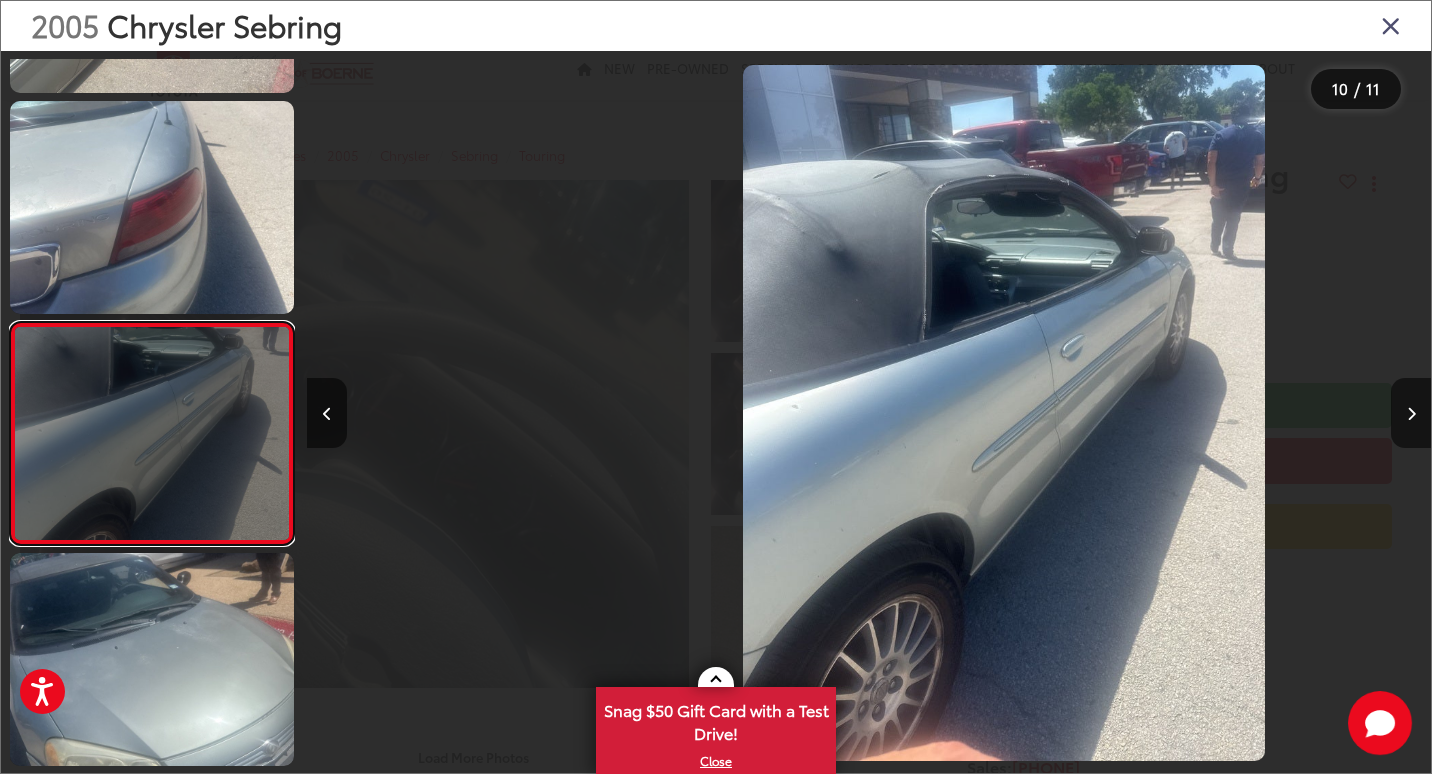 scroll, scrollTop: 0, scrollLeft: 10116, axis: horizontal 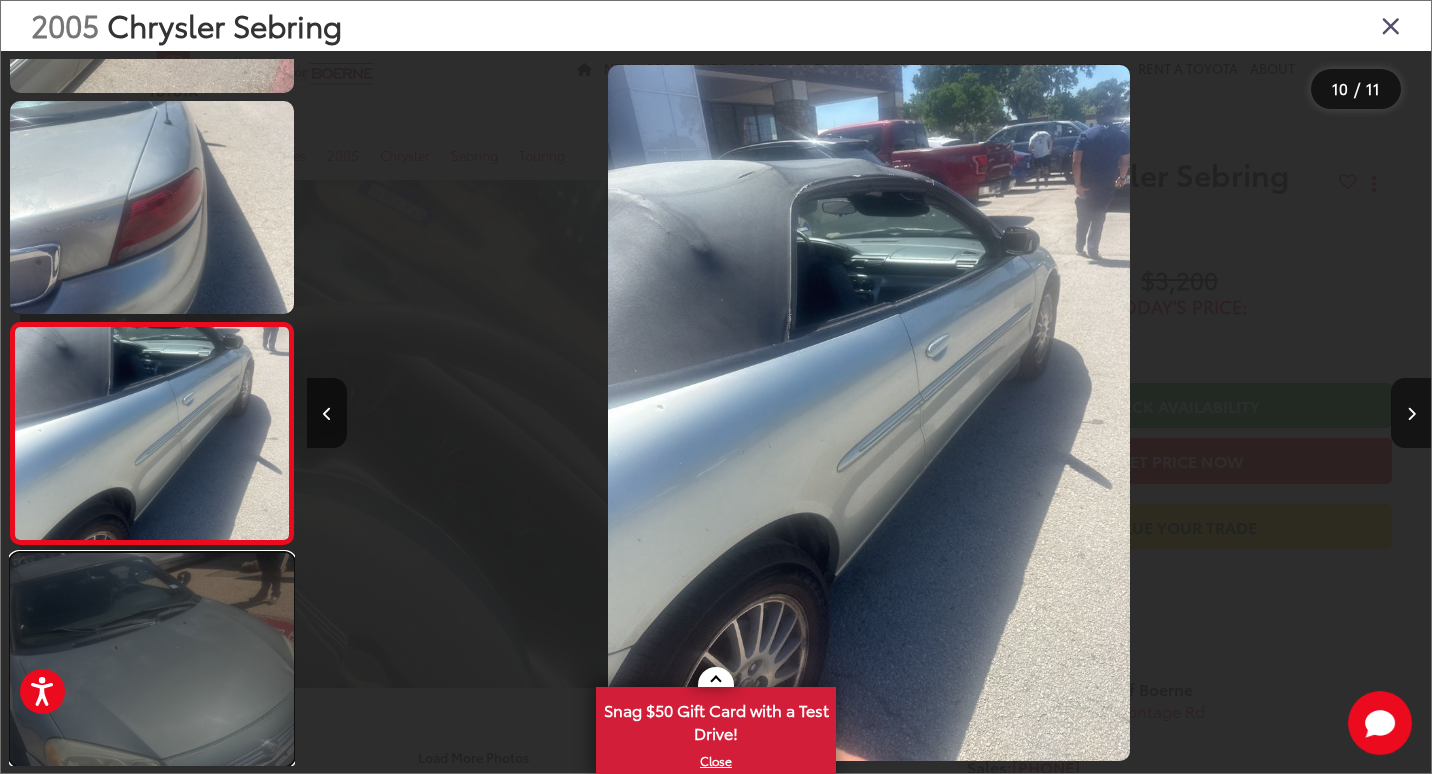 click at bounding box center [152, 659] 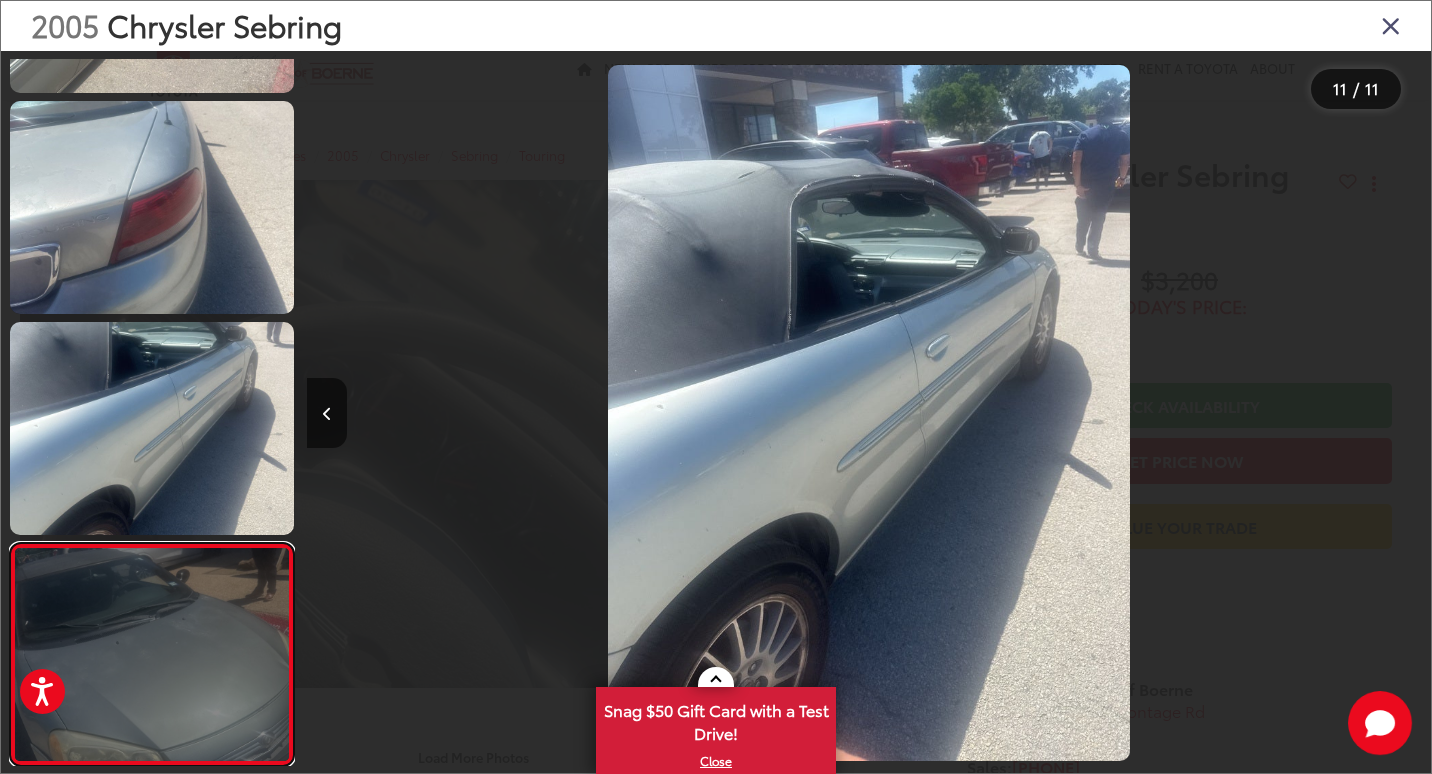 scroll, scrollTop: 1727, scrollLeft: 0, axis: vertical 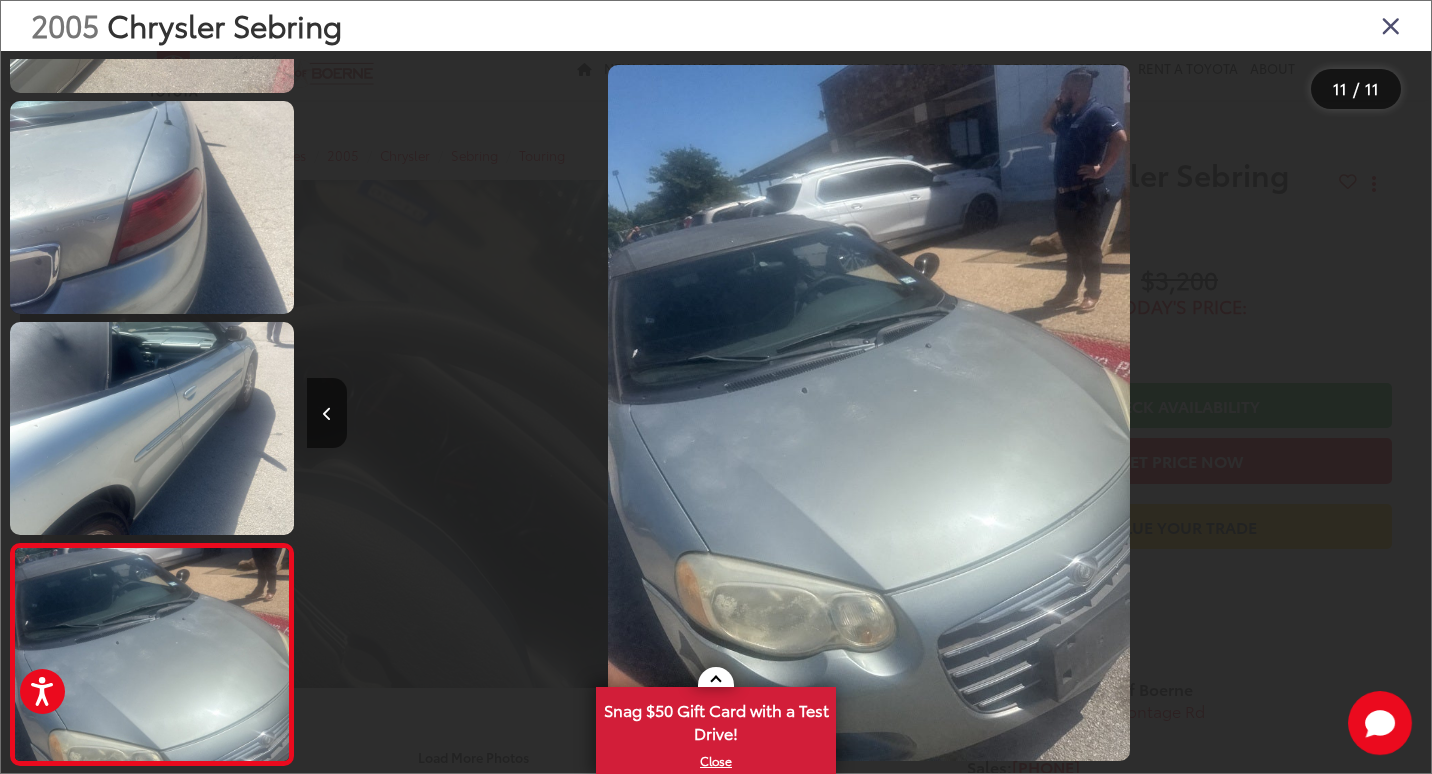 click at bounding box center [1391, 25] 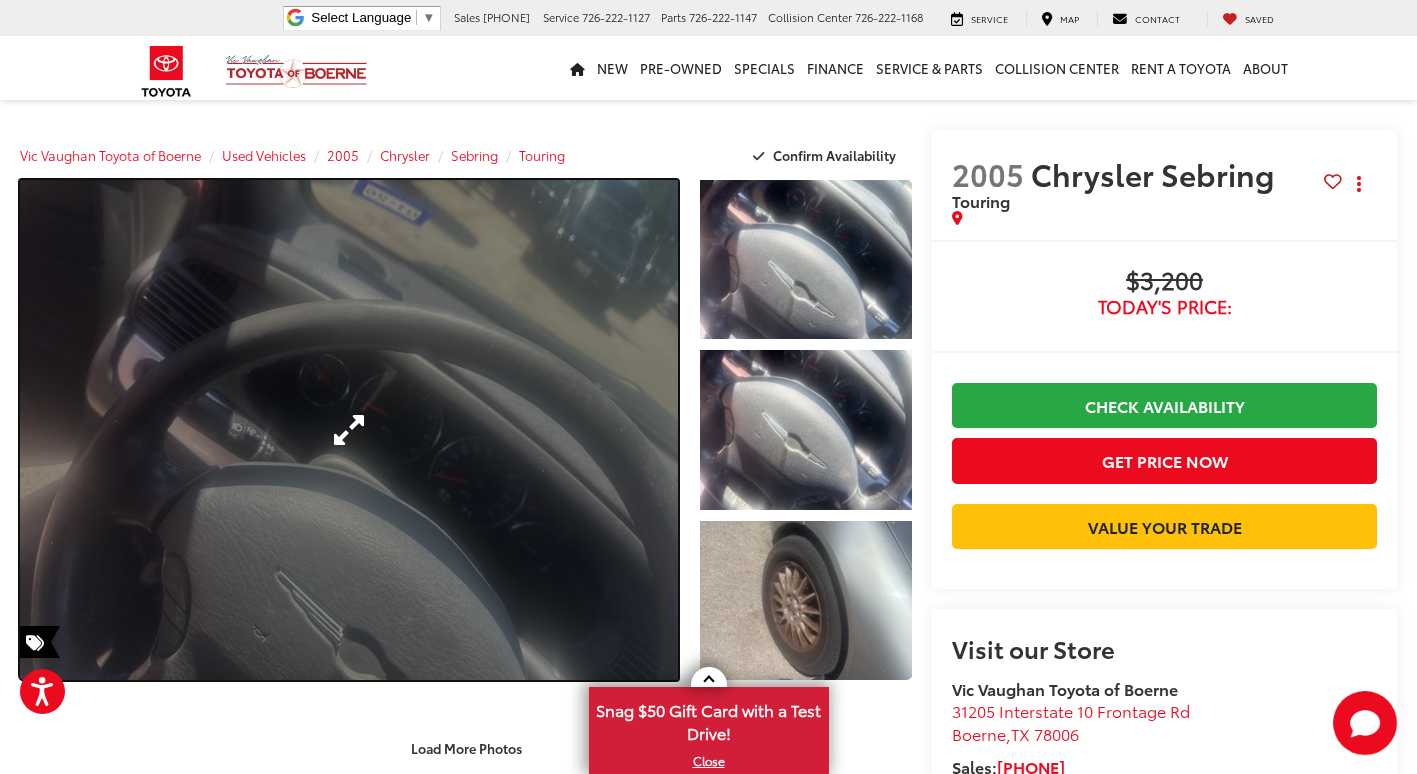 drag, startPoint x: 523, startPoint y: 540, endPoint x: 91, endPoint y: 505, distance: 433.4155 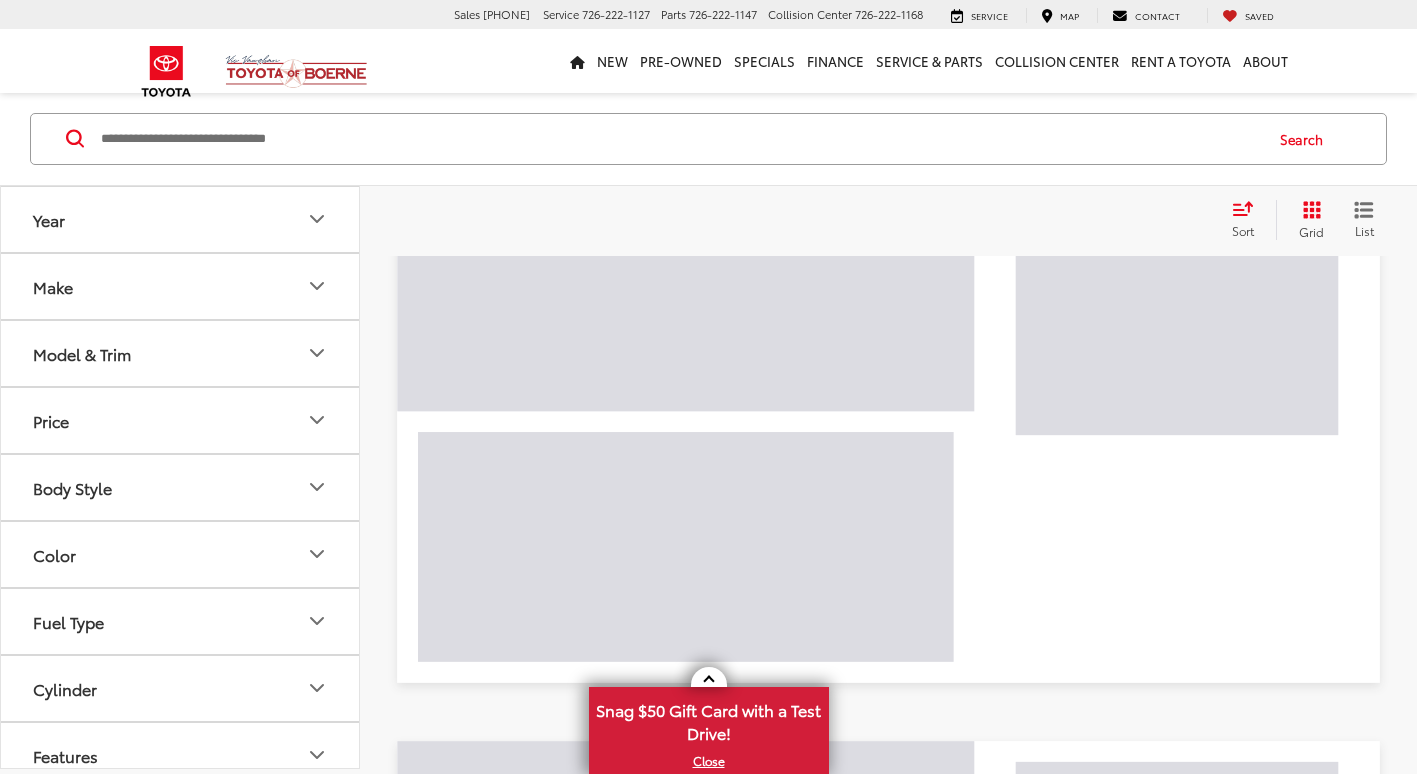 scroll, scrollTop: 98, scrollLeft: 0, axis: vertical 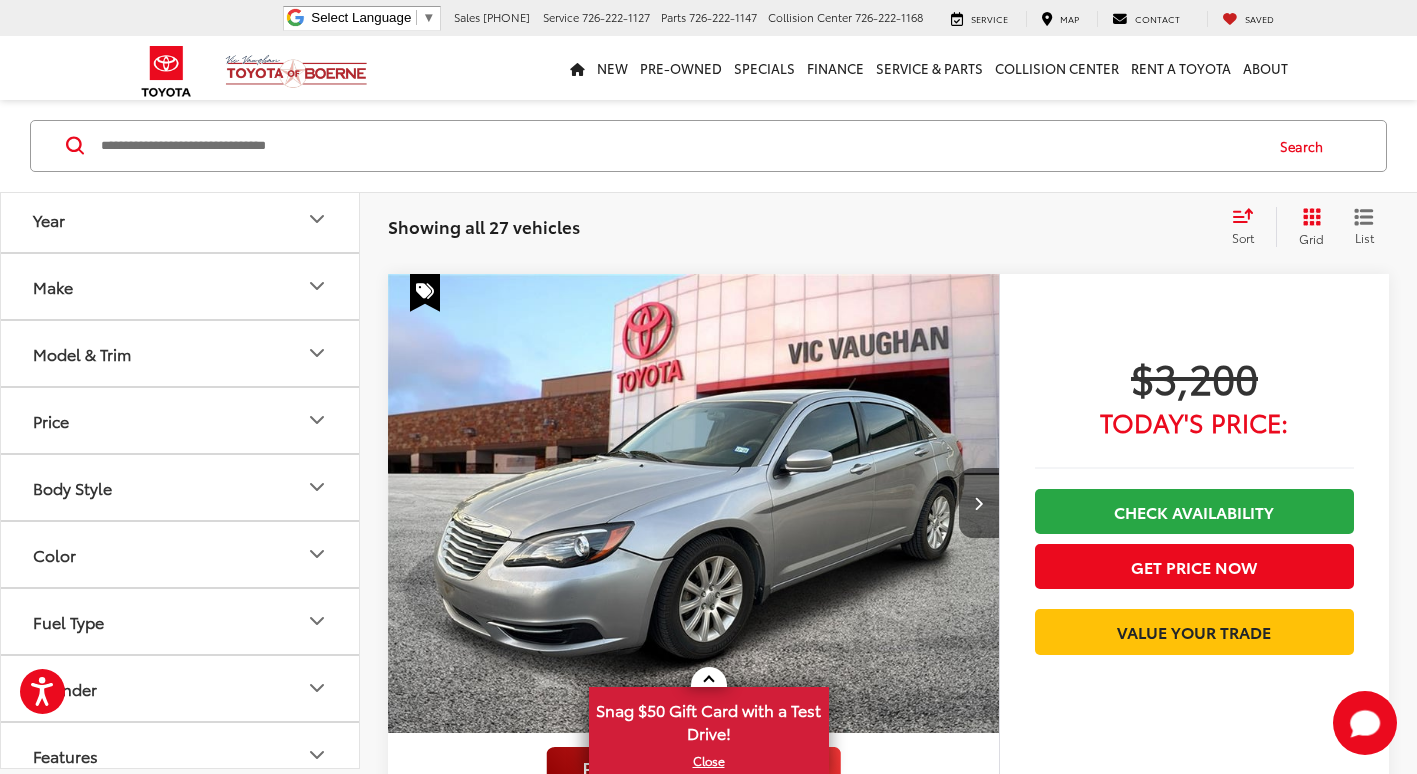 click at bounding box center (979, 503) 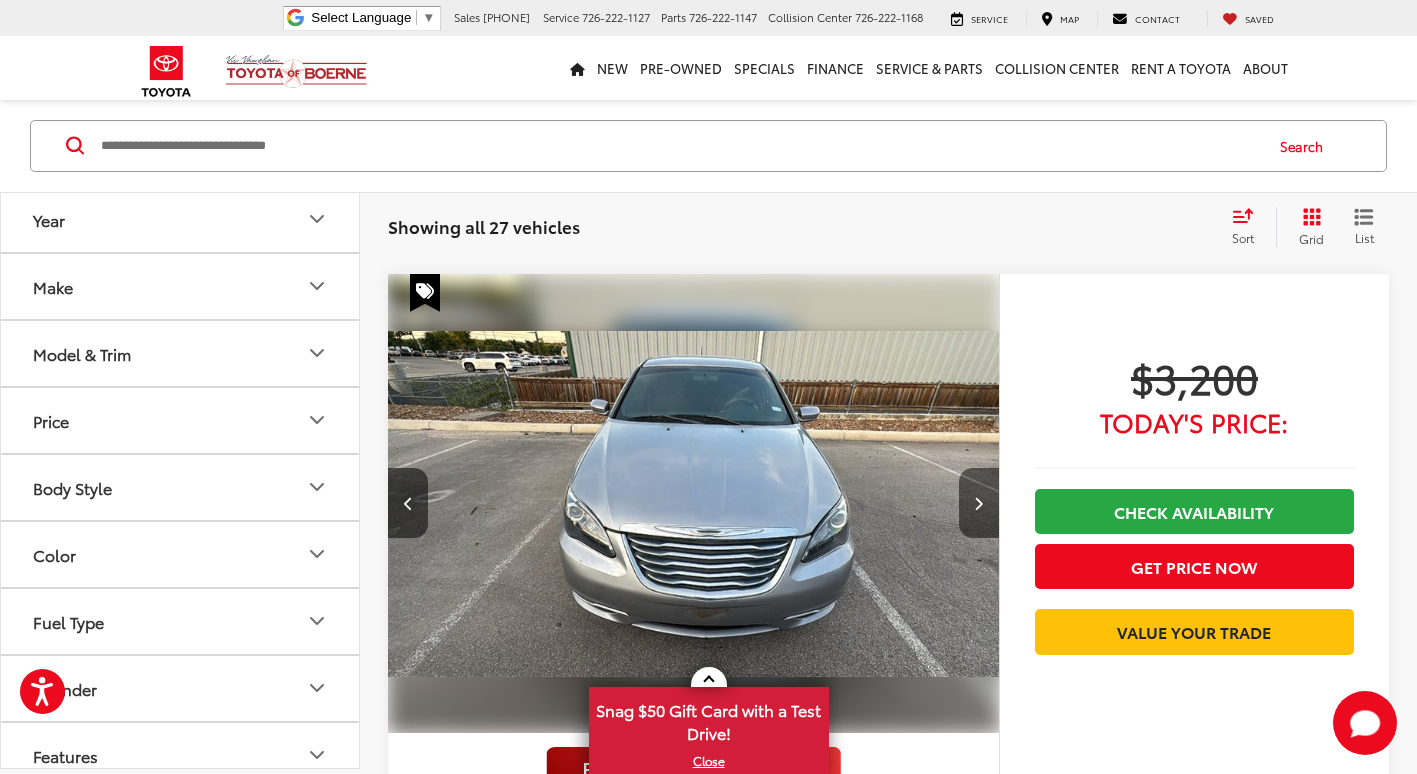 click at bounding box center [979, 503] 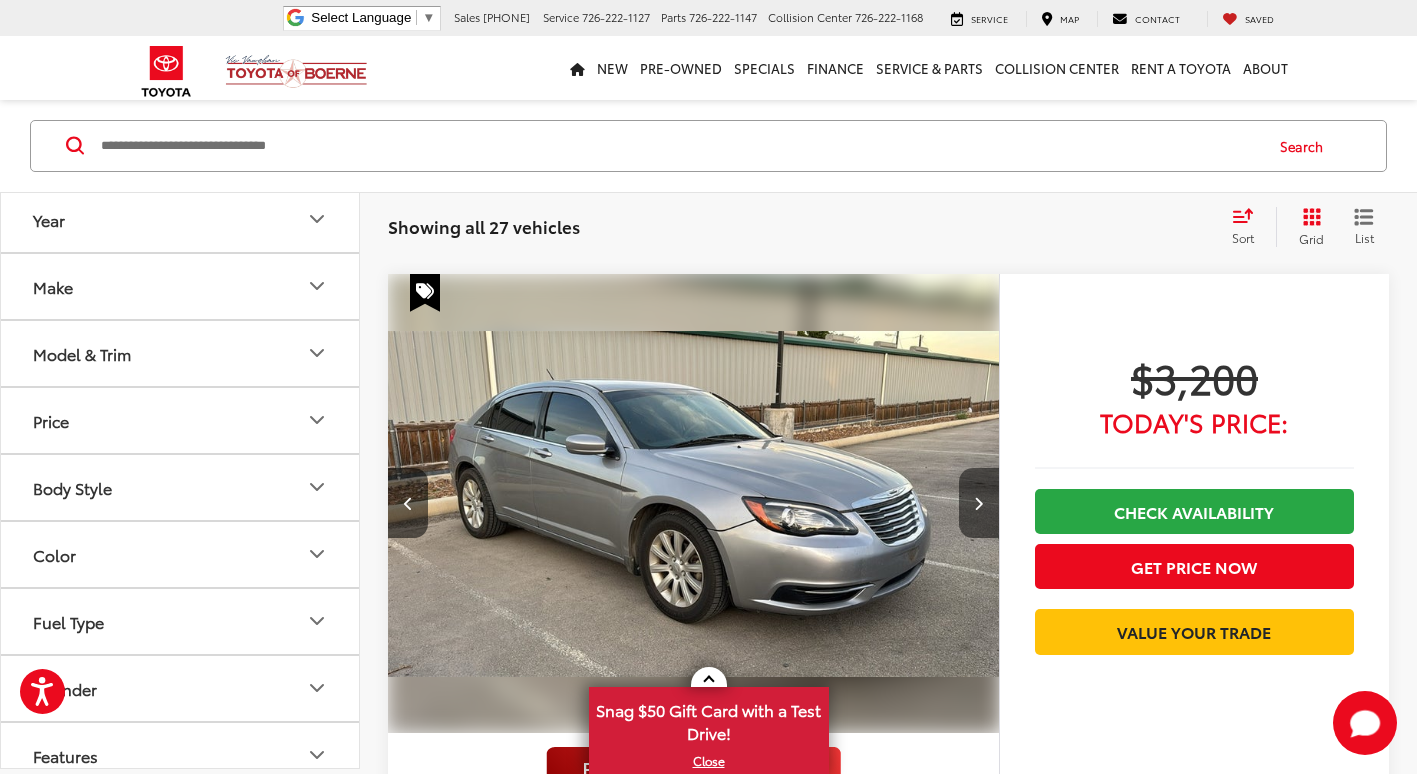 click at bounding box center [979, 503] 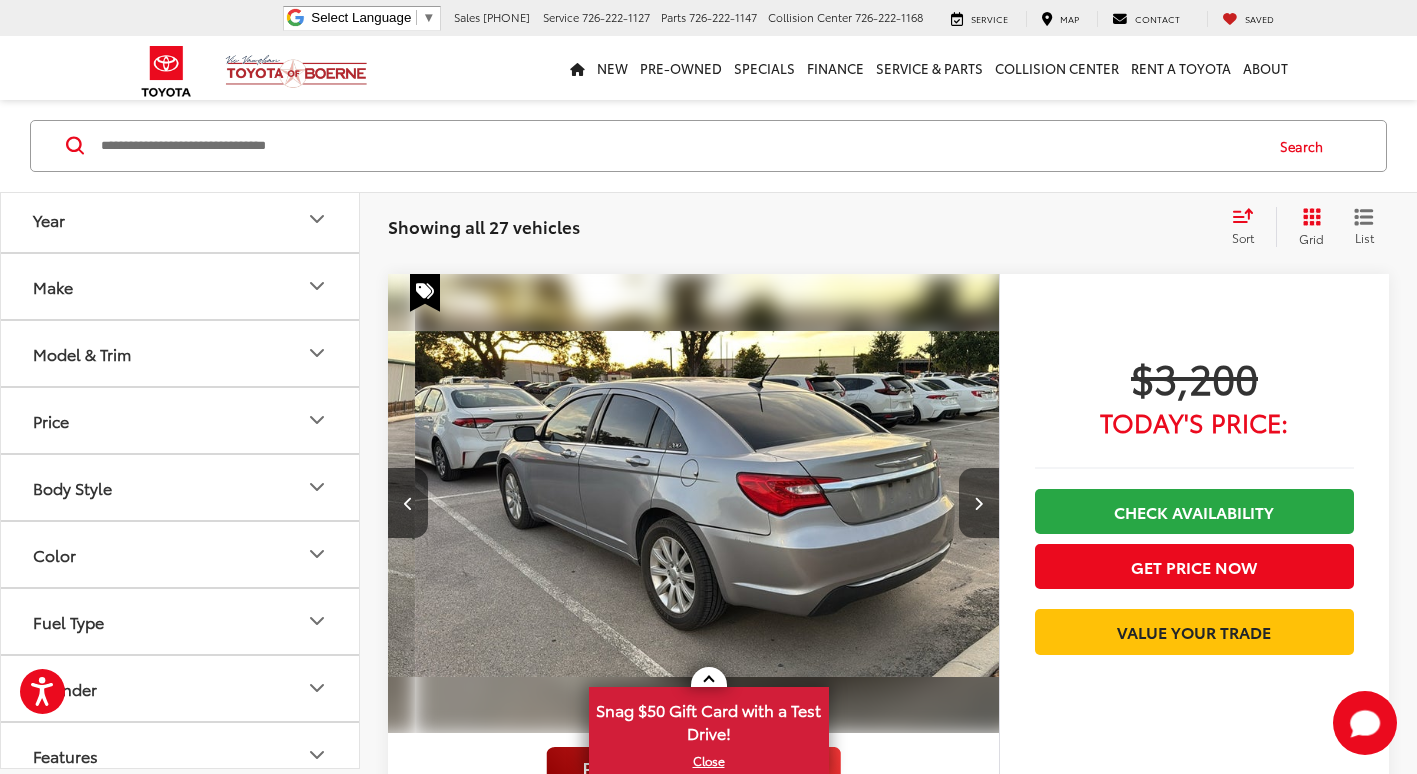 scroll, scrollTop: 0, scrollLeft: 1842, axis: horizontal 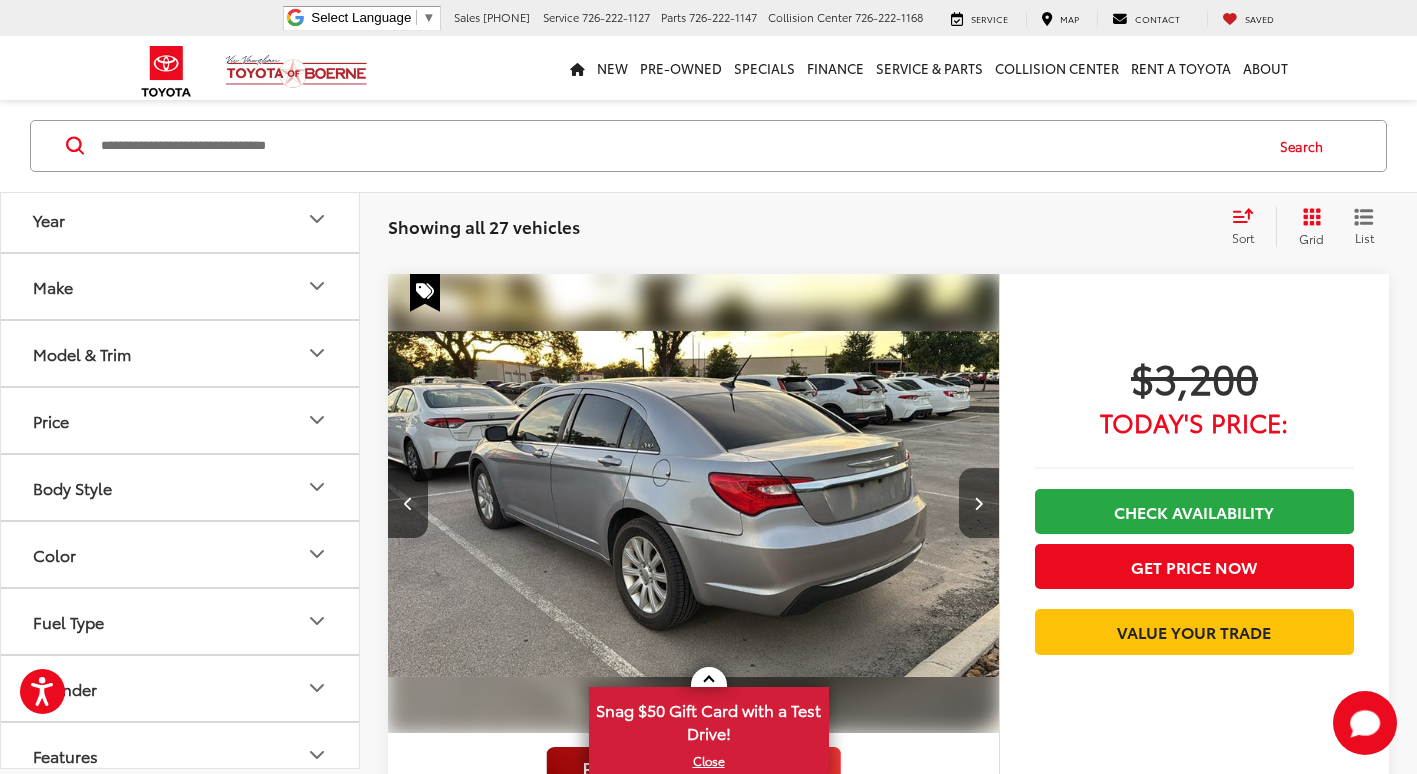 click at bounding box center (979, 503) 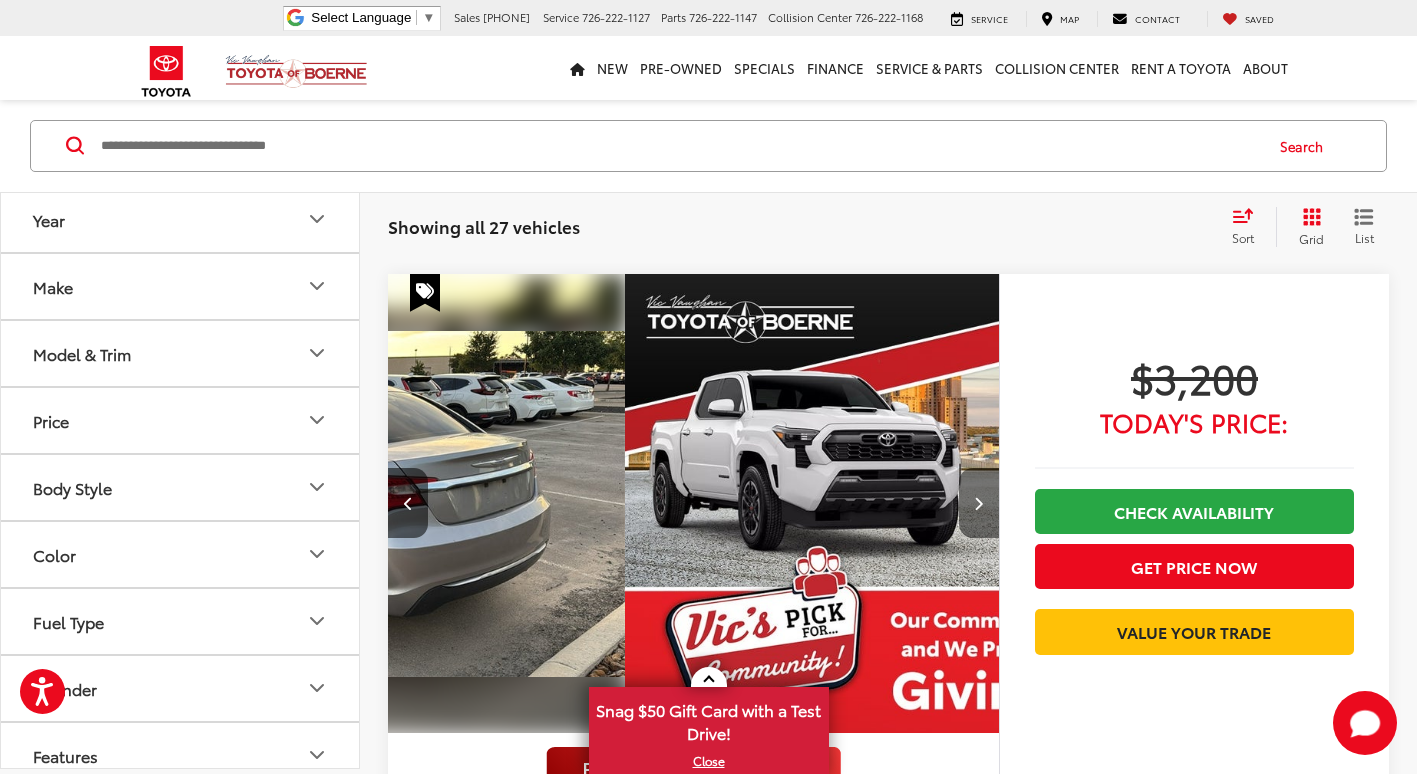 scroll, scrollTop: 0, scrollLeft: 2456, axis: horizontal 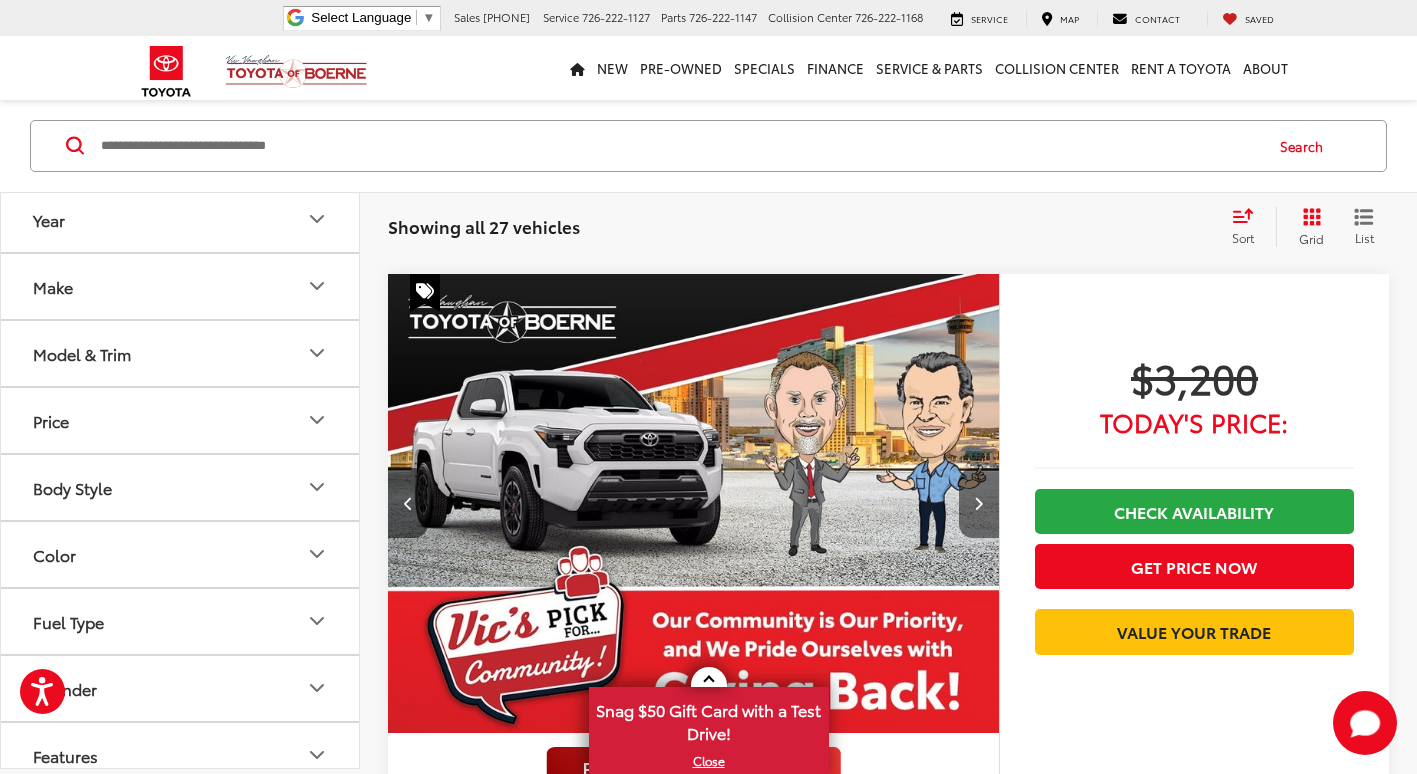 click at bounding box center [979, 503] 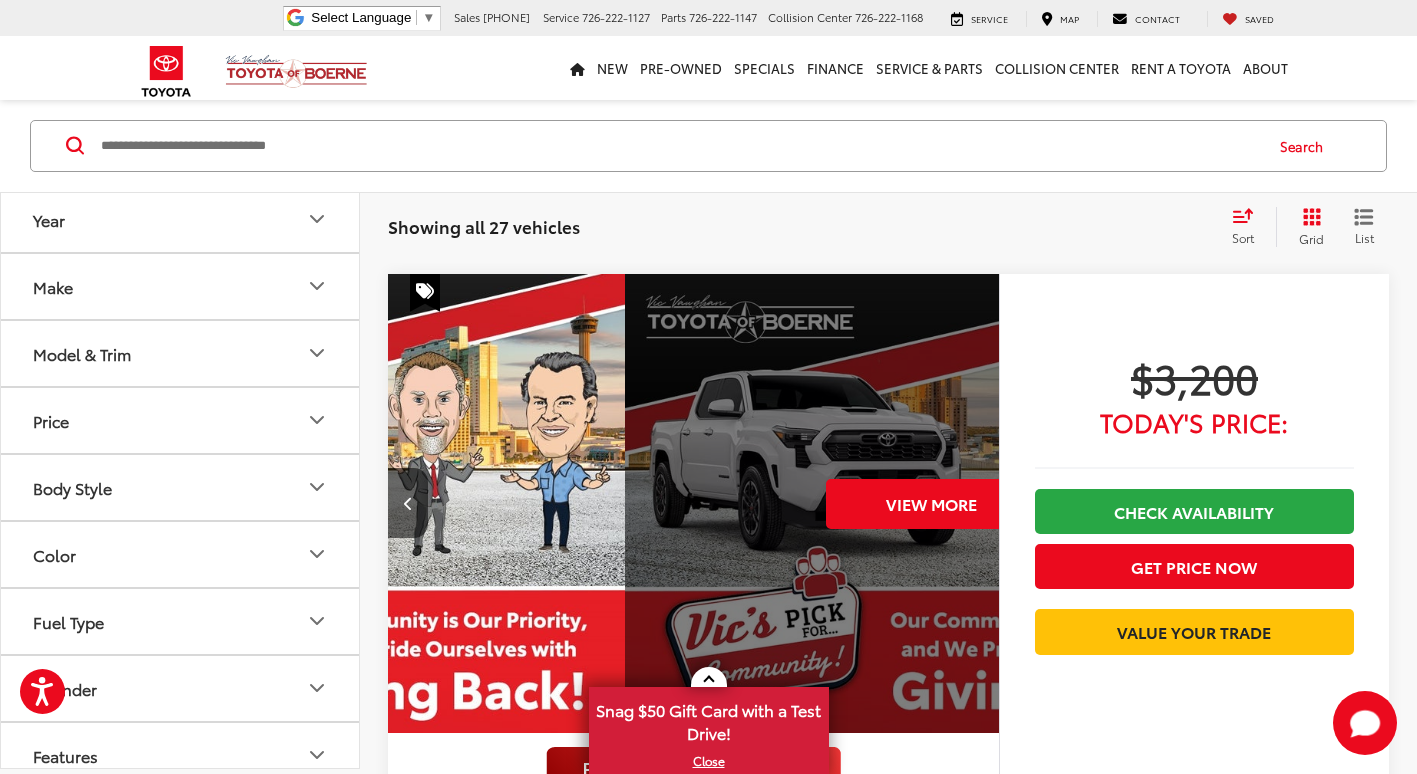scroll, scrollTop: 0, scrollLeft: 3070, axis: horizontal 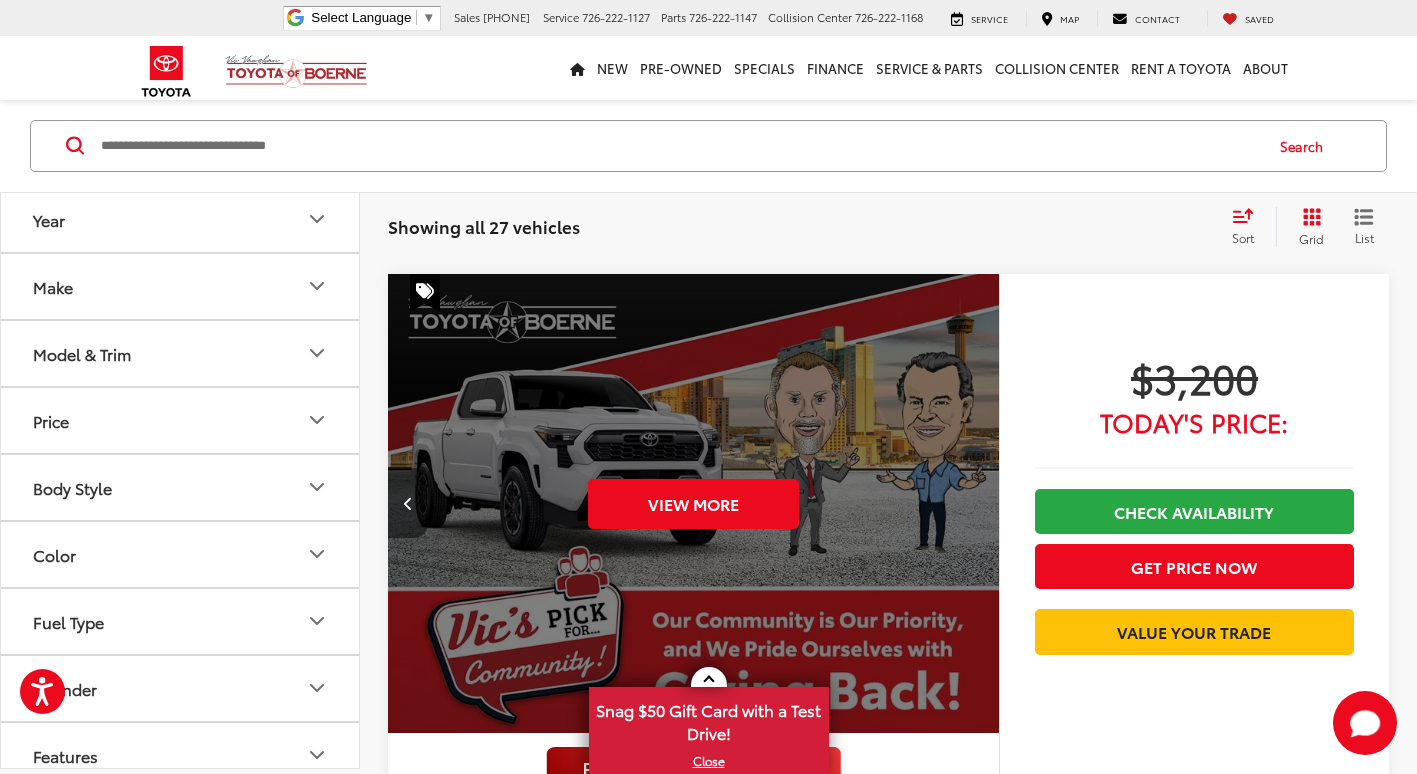 click at bounding box center [408, 503] 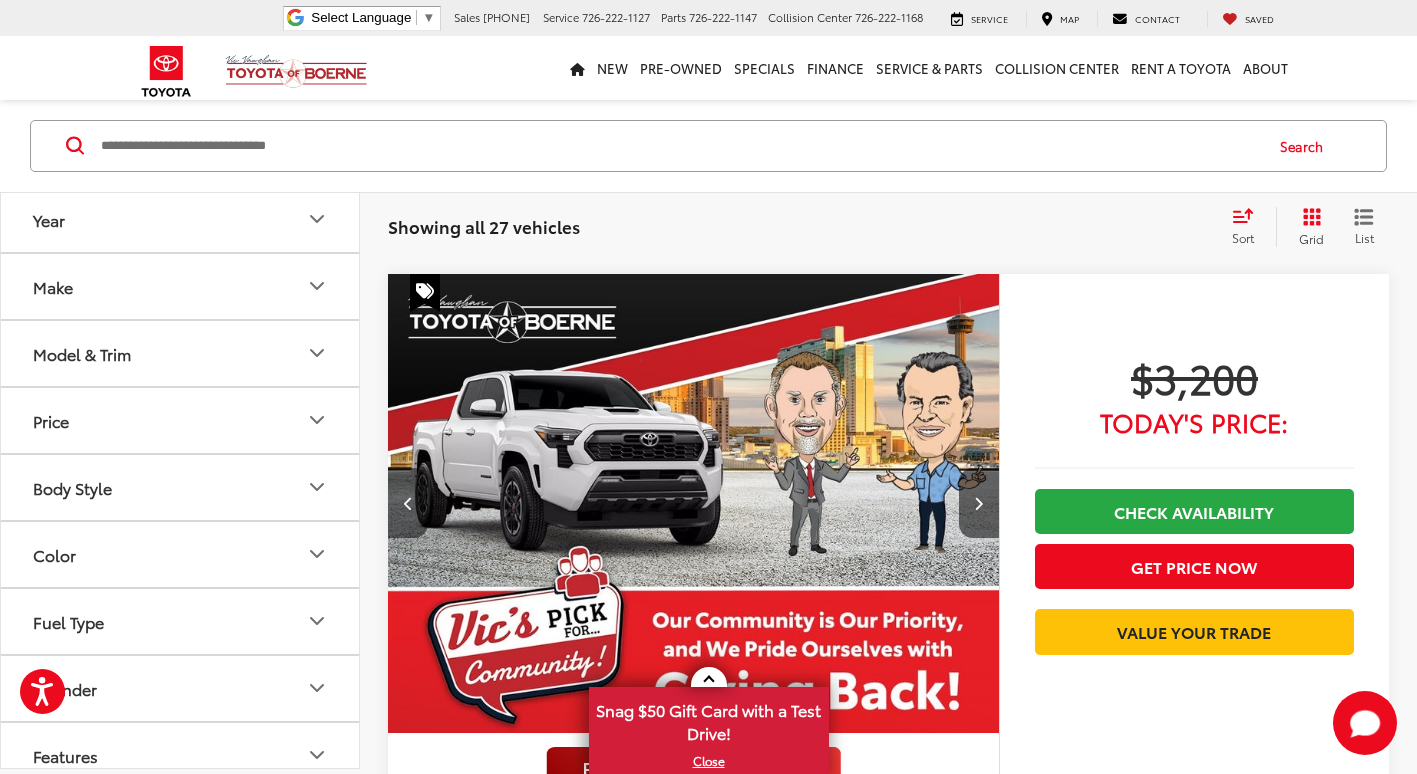 click at bounding box center [408, 503] 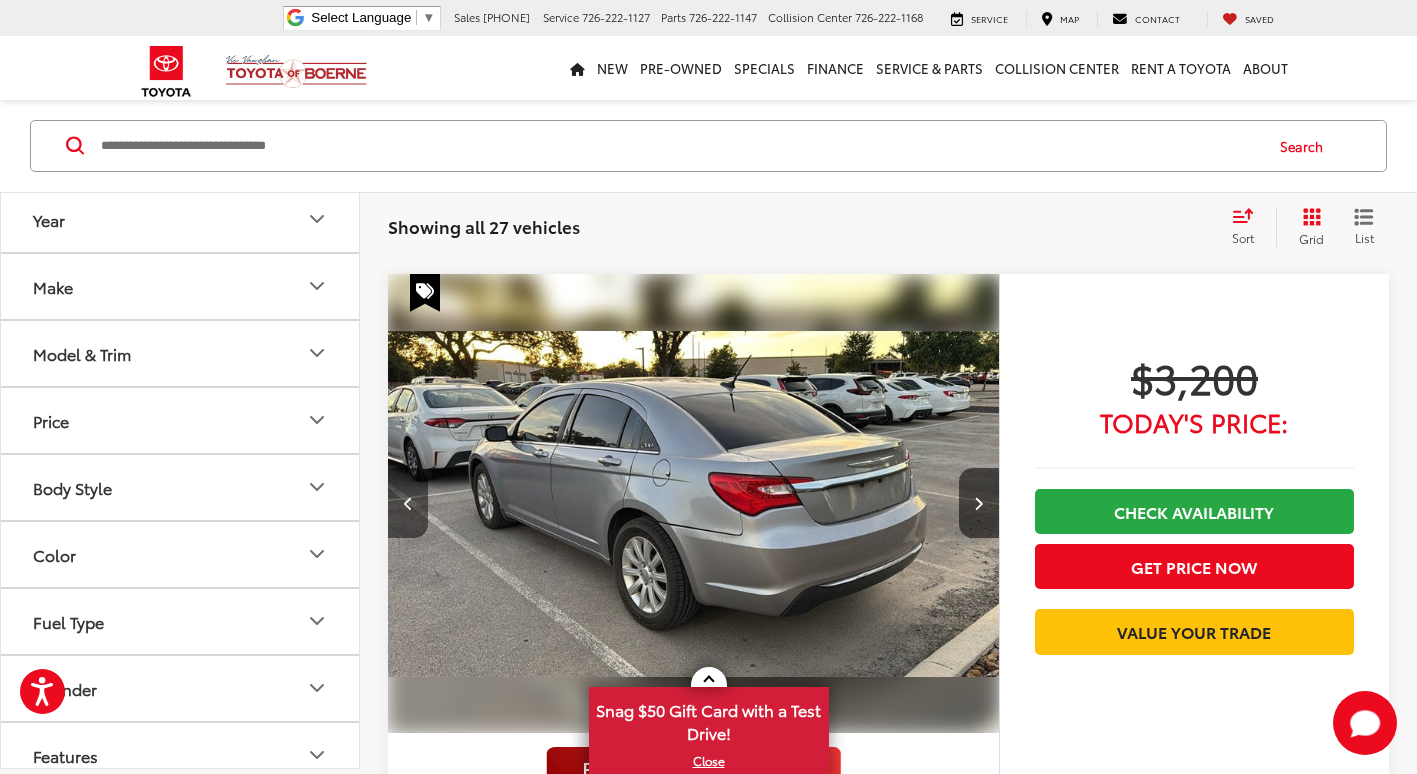 click at bounding box center [408, 503] 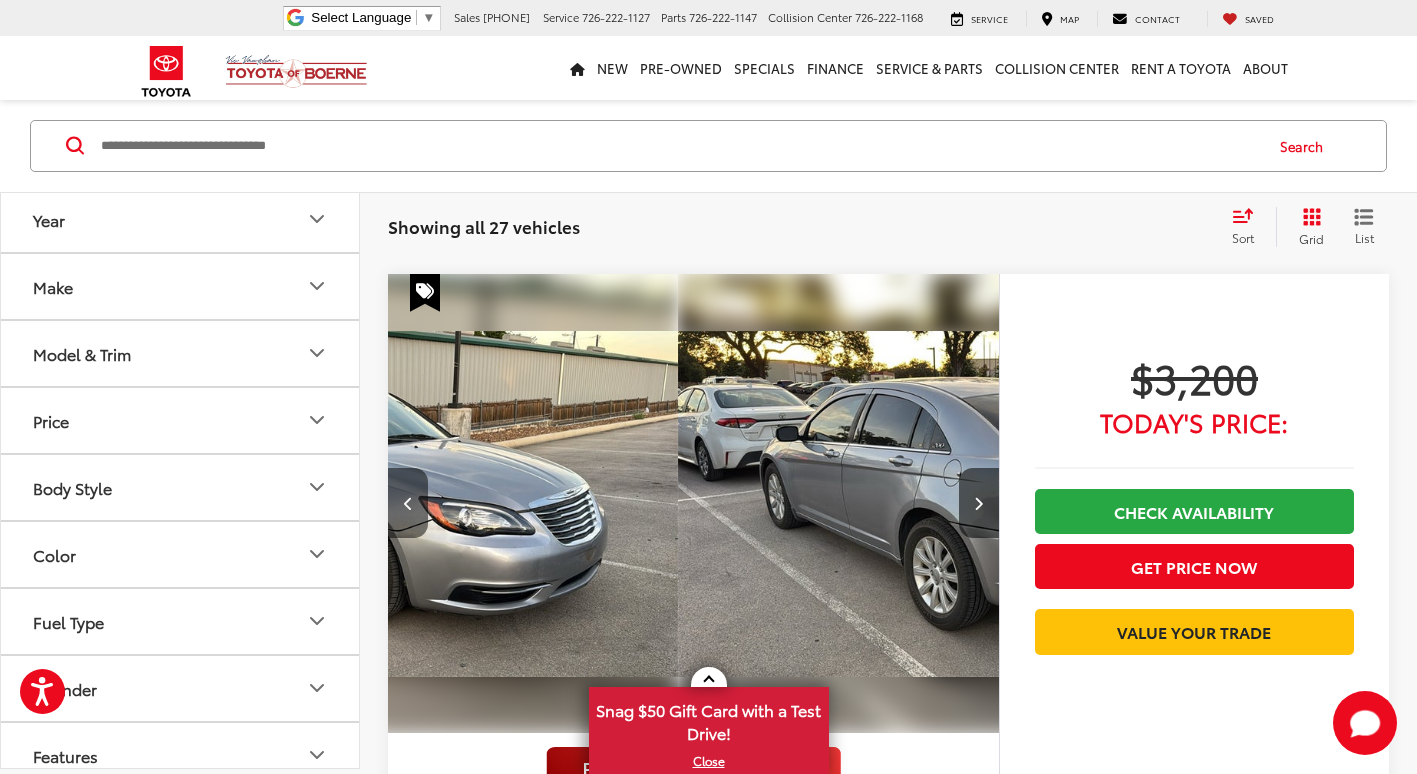 scroll, scrollTop: 0, scrollLeft: 1228, axis: horizontal 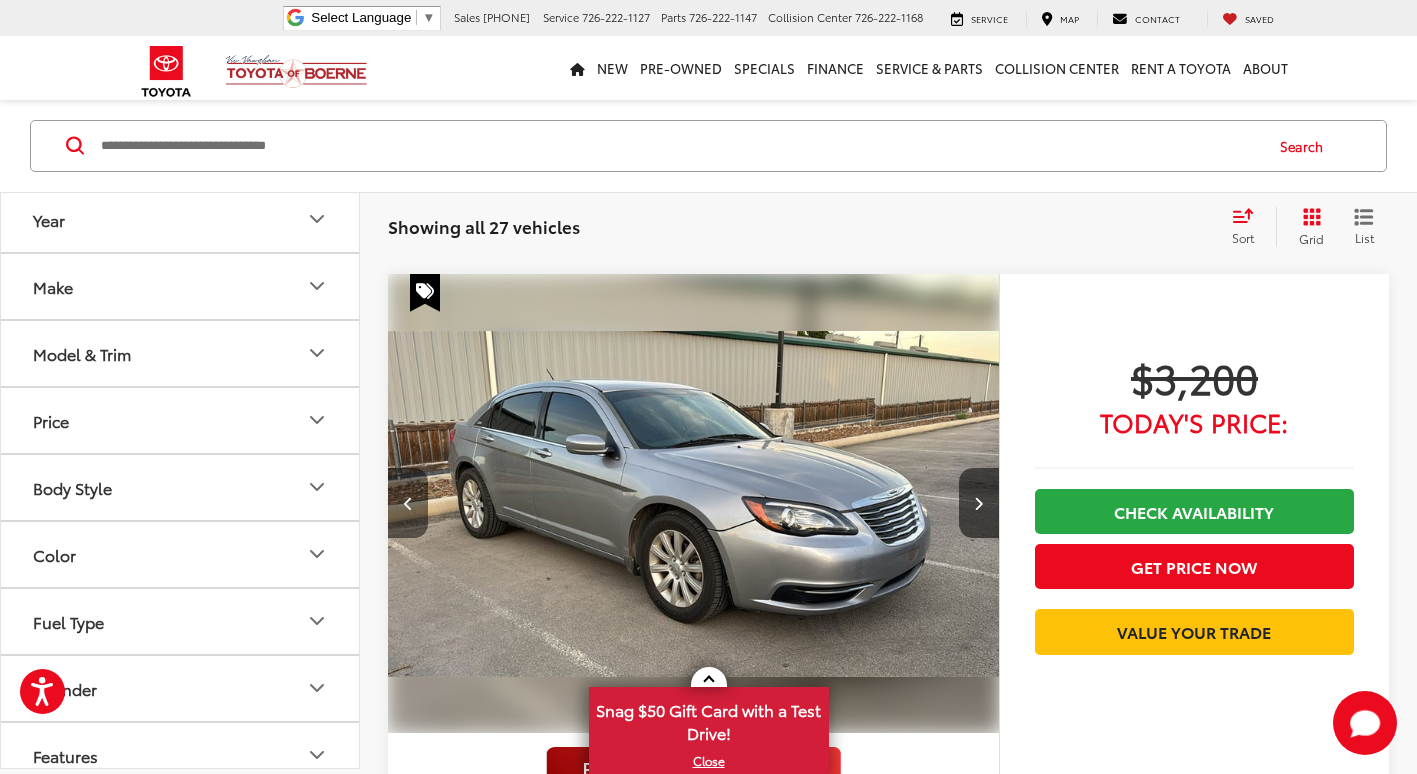 click at bounding box center [408, 503] 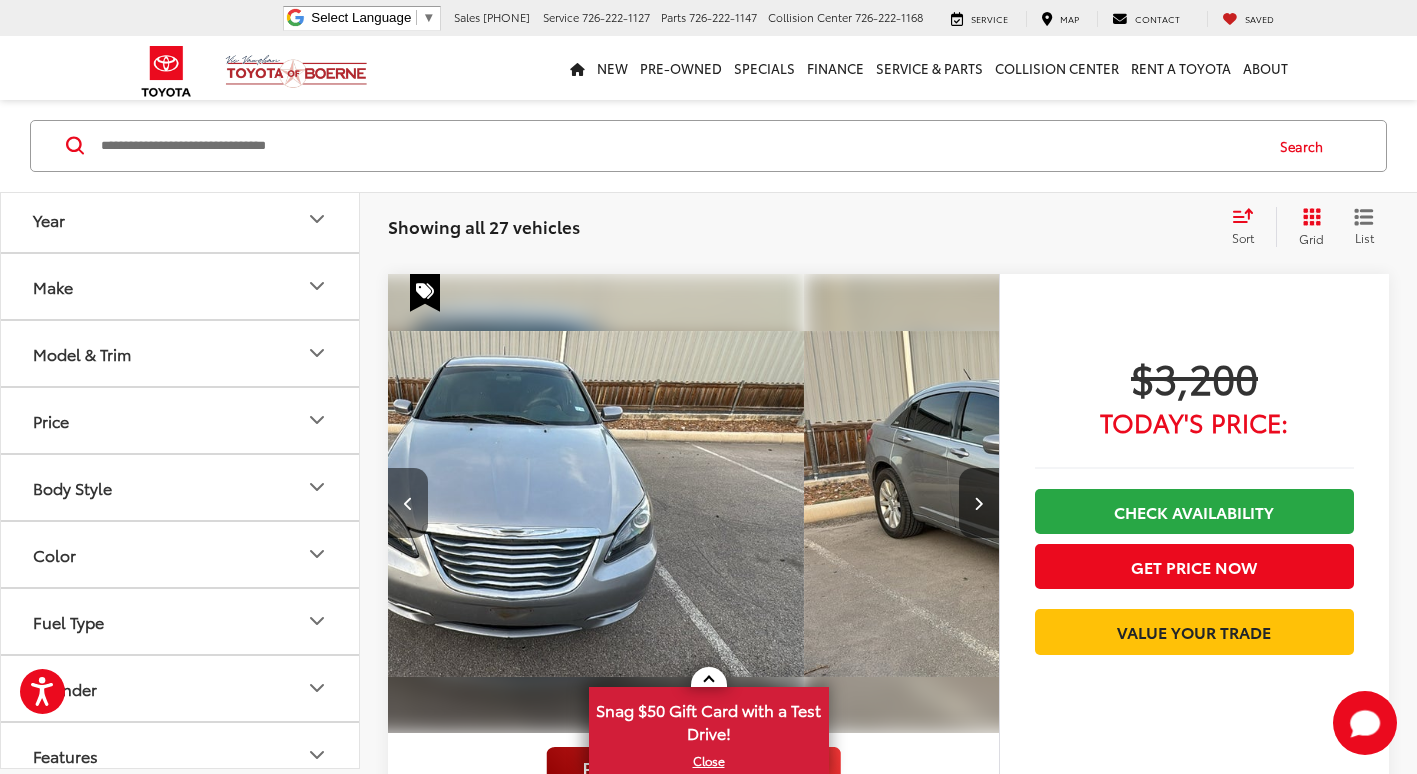 scroll, scrollTop: 0, scrollLeft: 614, axis: horizontal 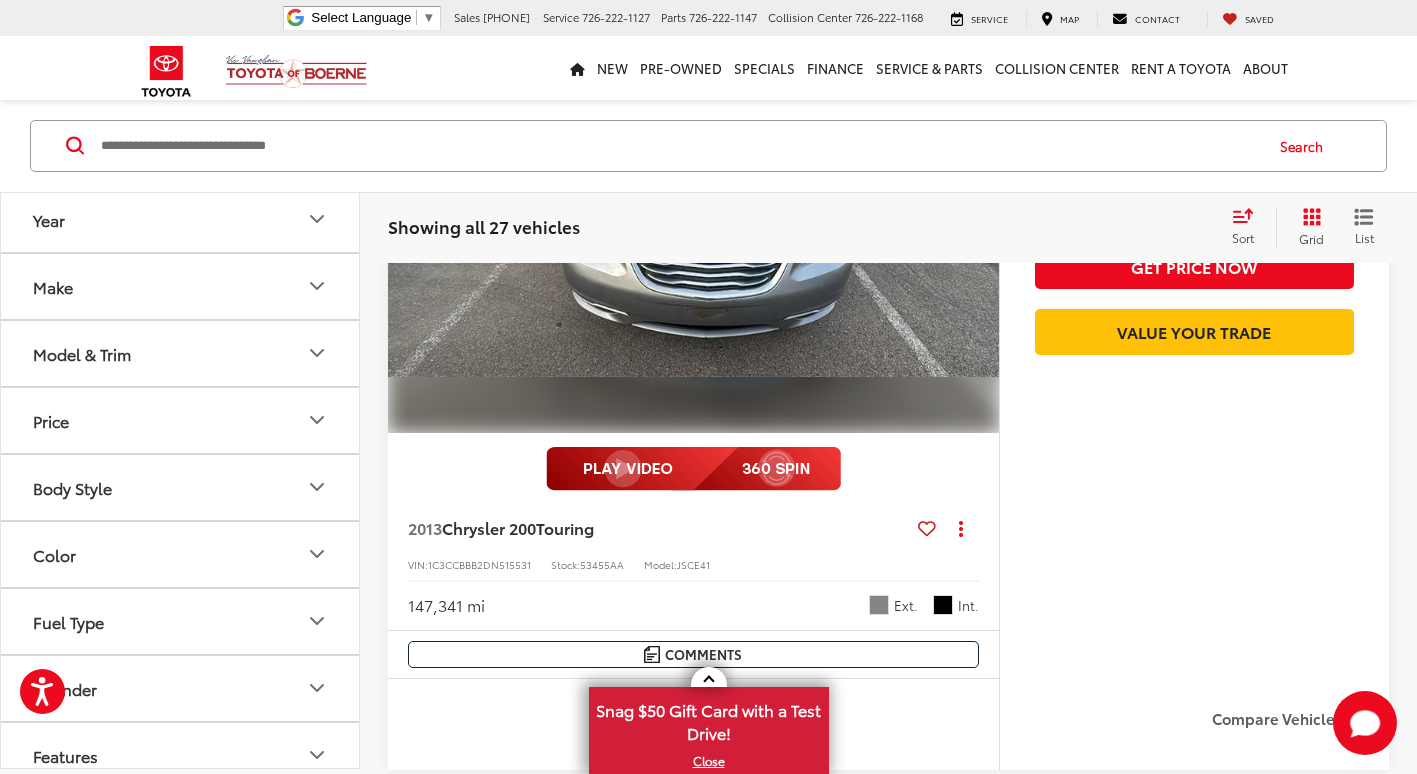 click at bounding box center (694, 204) 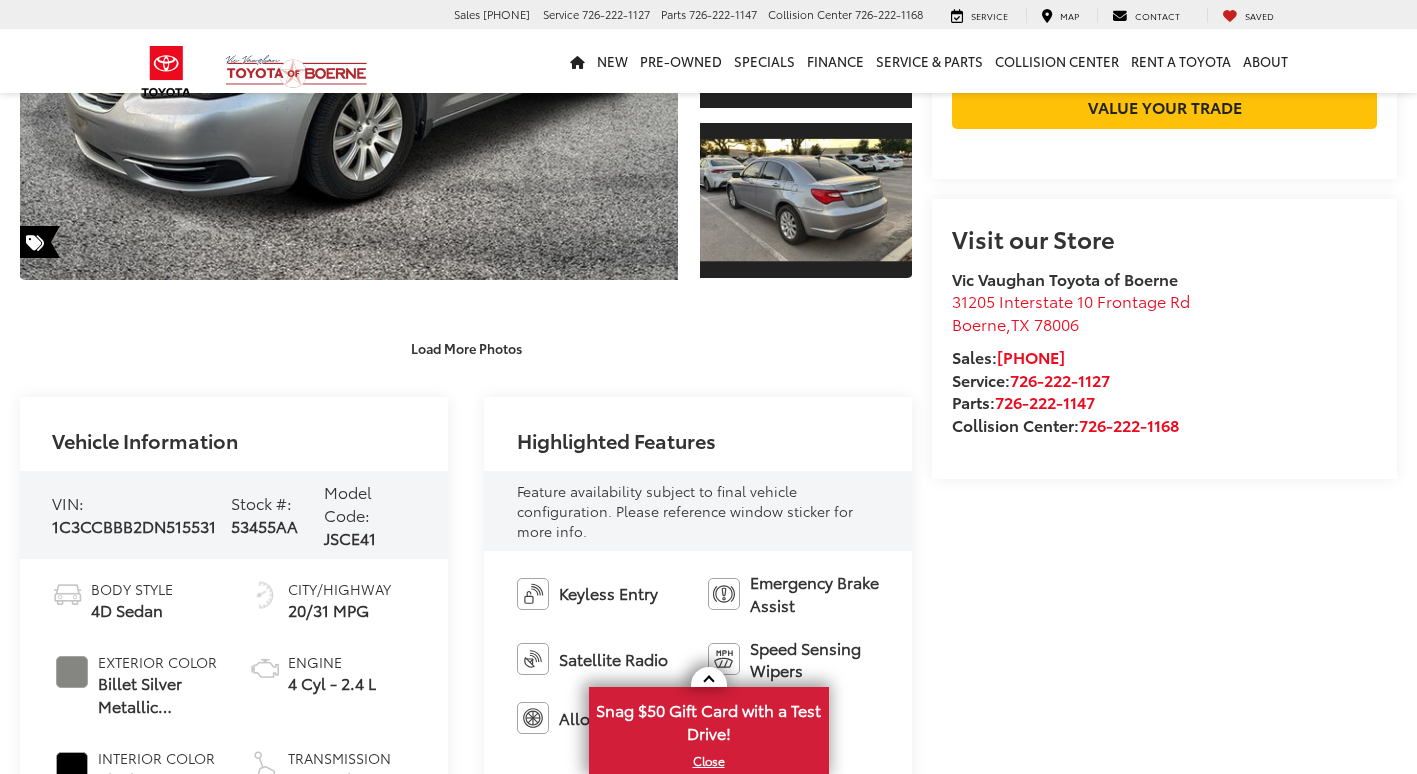 scroll, scrollTop: 715, scrollLeft: 0, axis: vertical 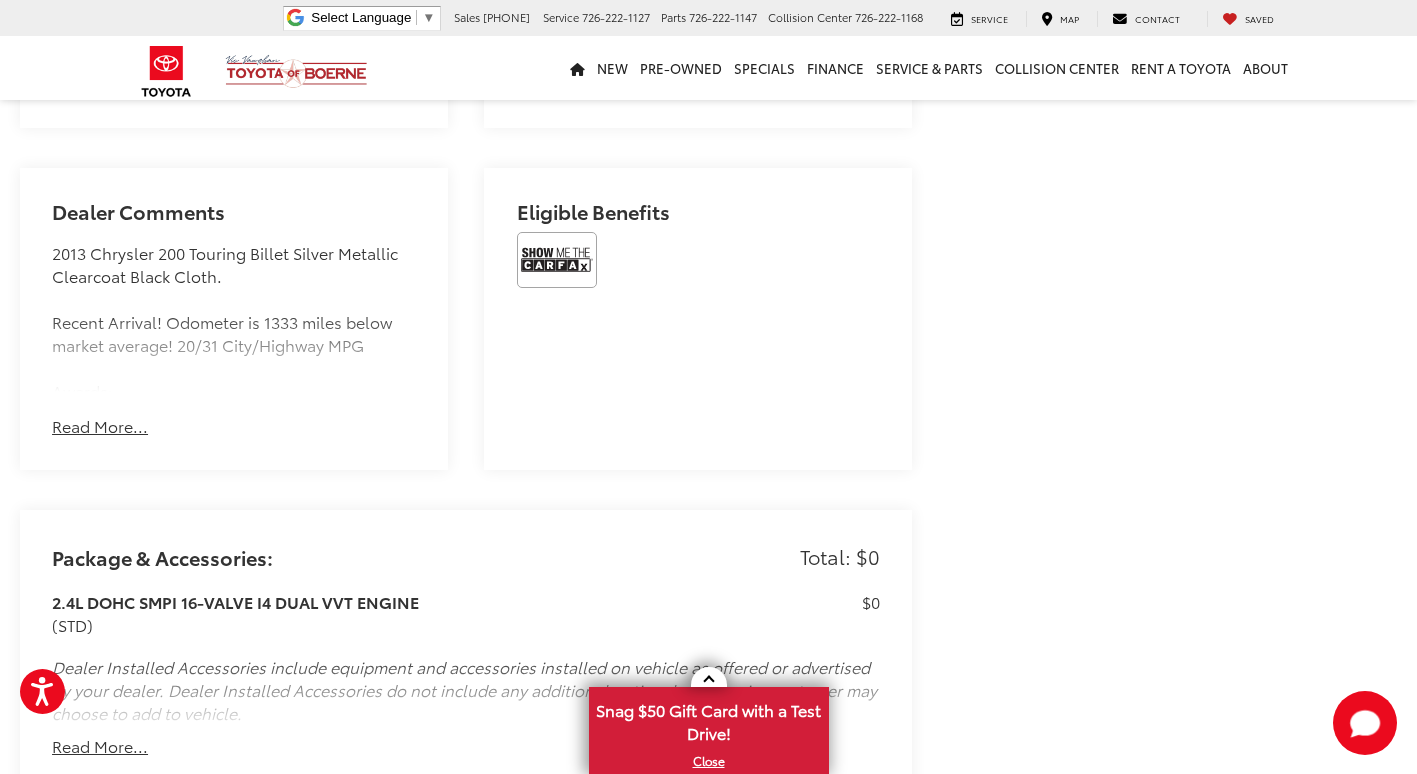 click on "Read More..." at bounding box center [100, 426] 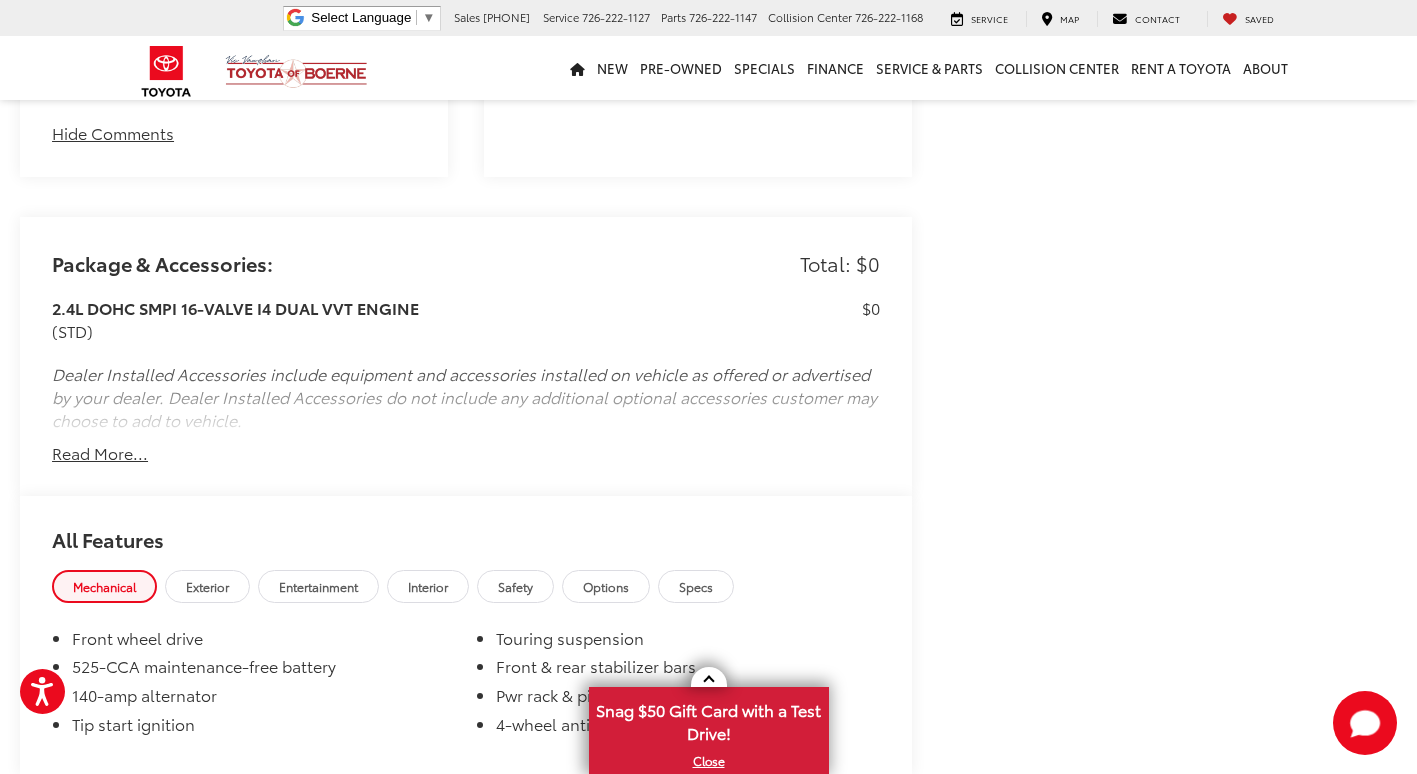 scroll, scrollTop: 2000, scrollLeft: 0, axis: vertical 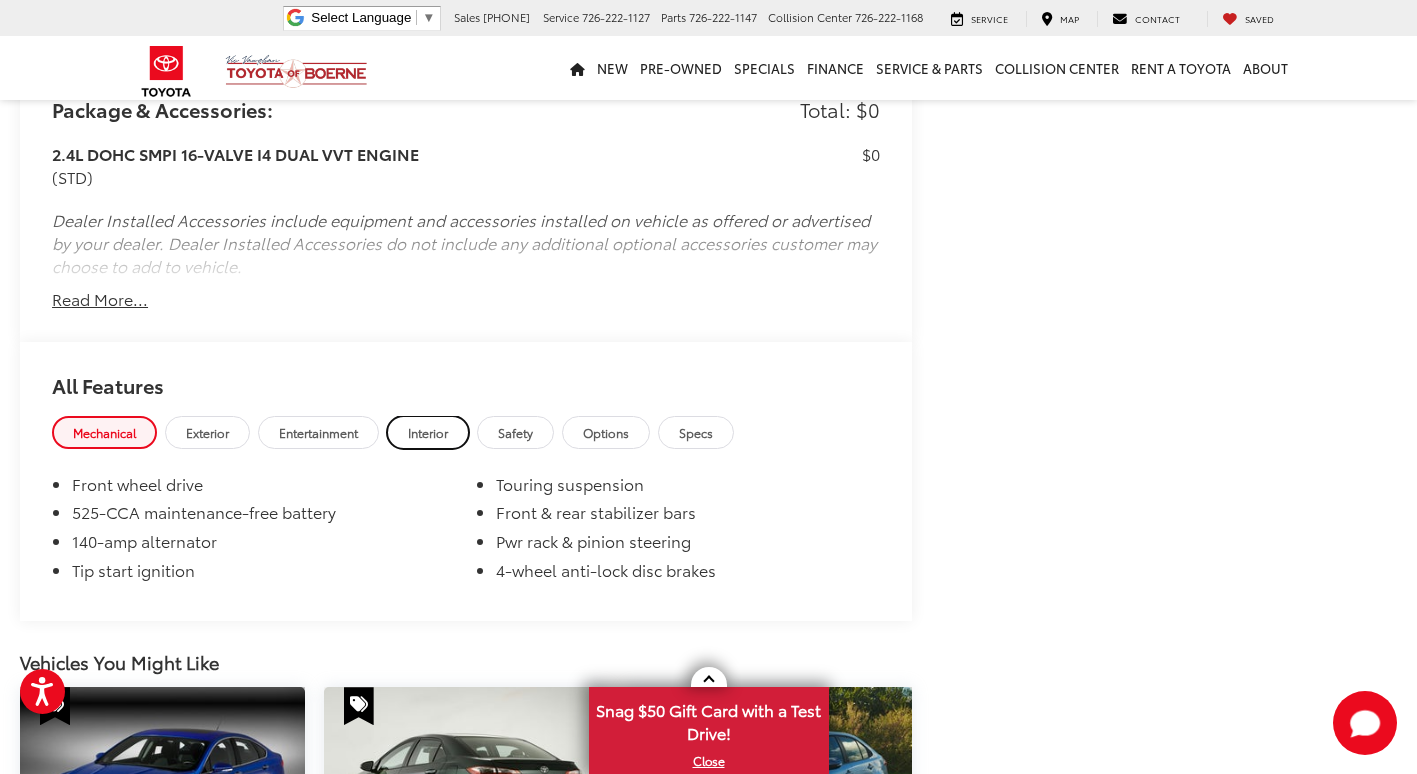 click on "Interior" at bounding box center [428, 432] 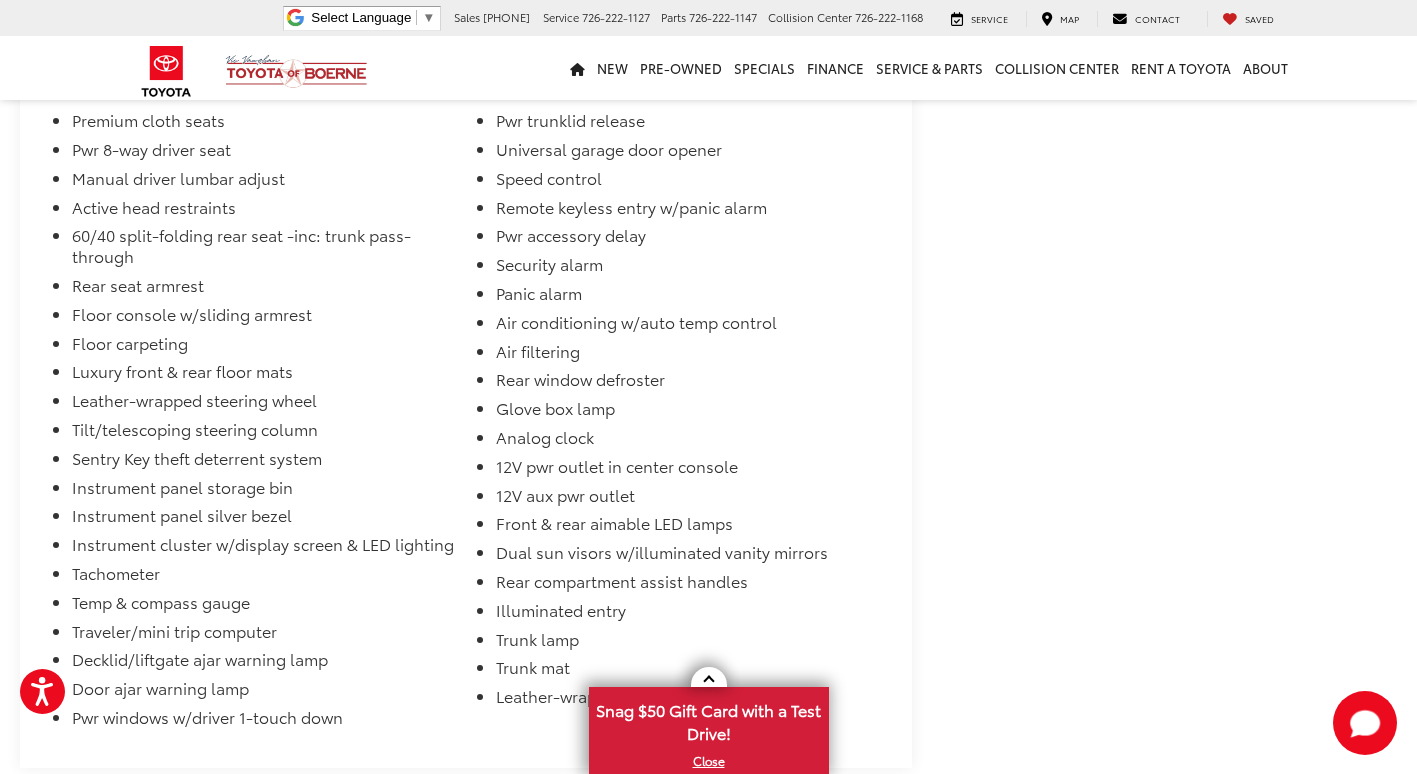 scroll, scrollTop: 2500, scrollLeft: 0, axis: vertical 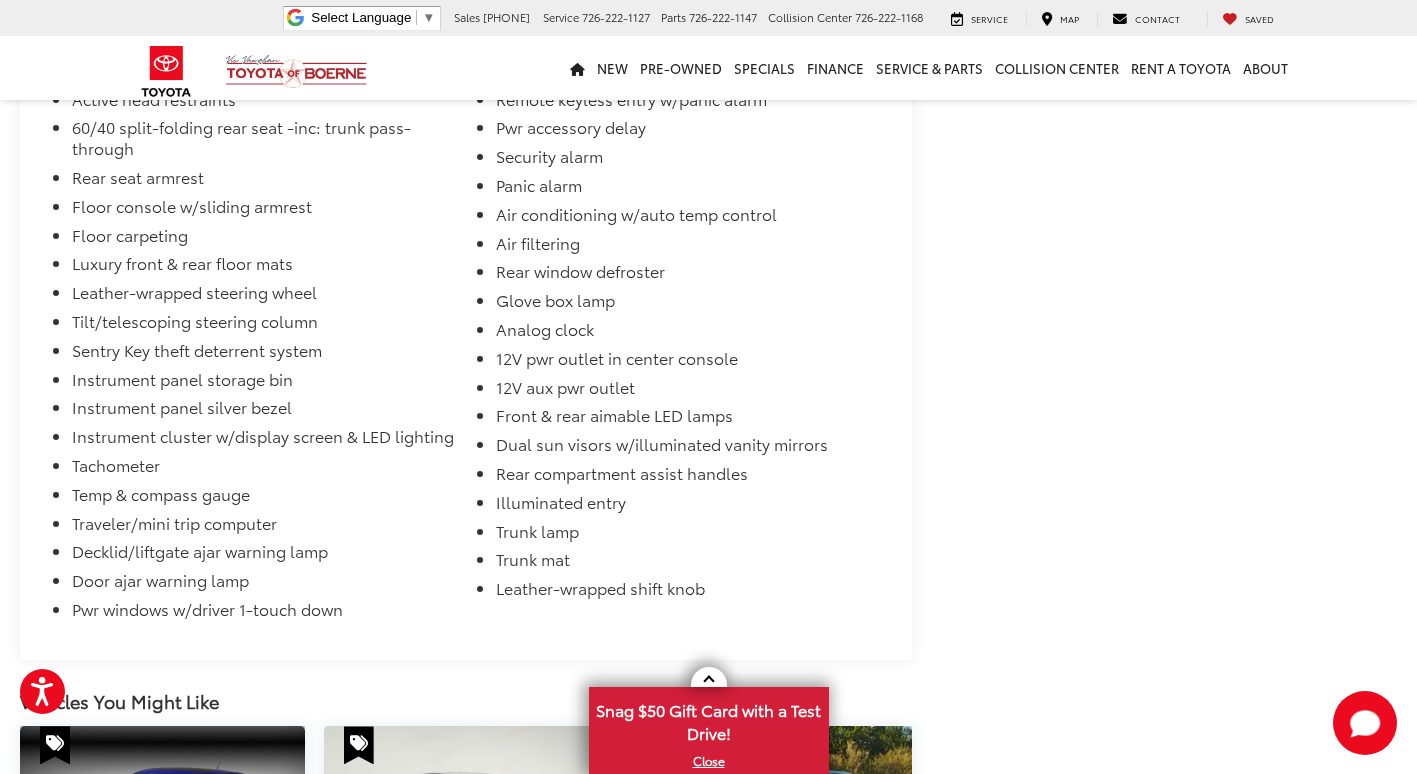 drag, startPoint x: 684, startPoint y: 430, endPoint x: 707, endPoint y: 438, distance: 24.351591 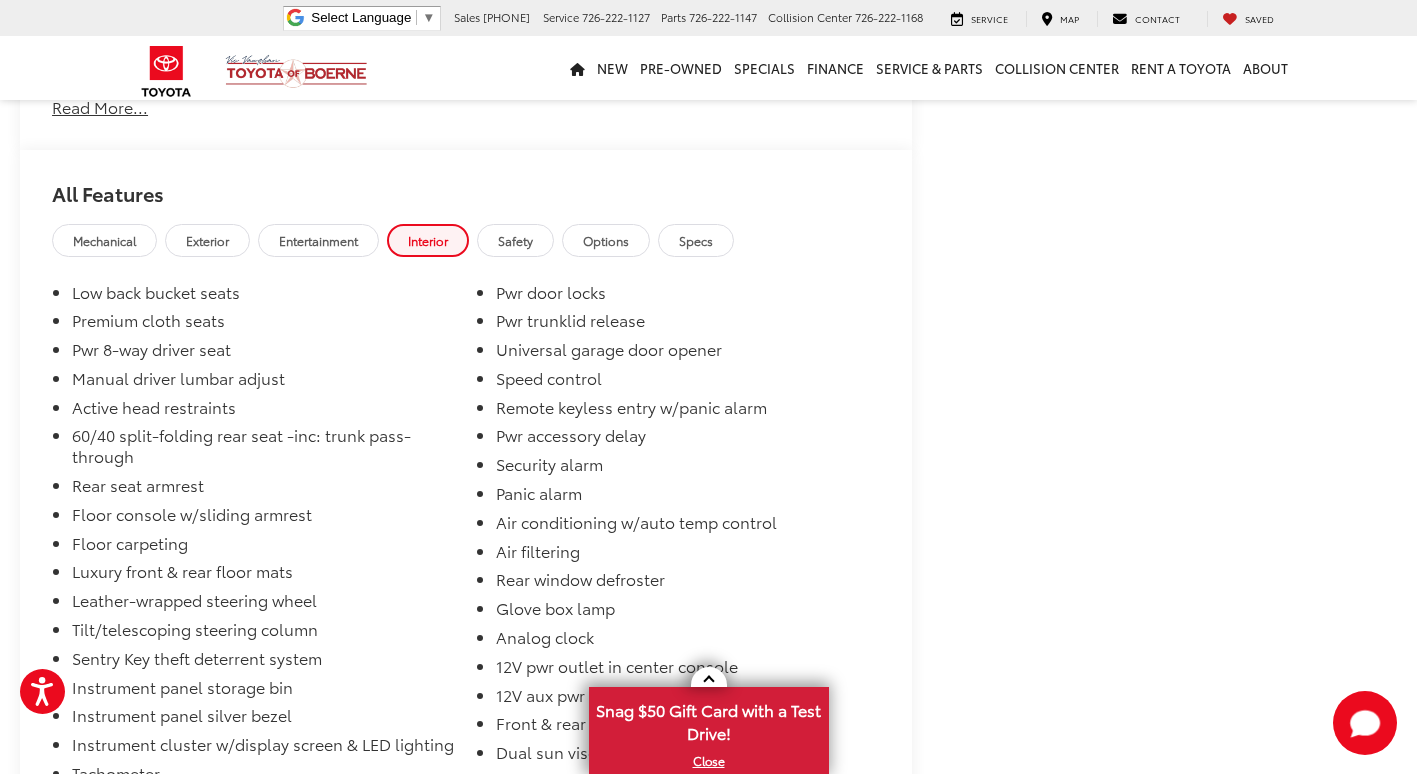 scroll, scrollTop: 2200, scrollLeft: 0, axis: vertical 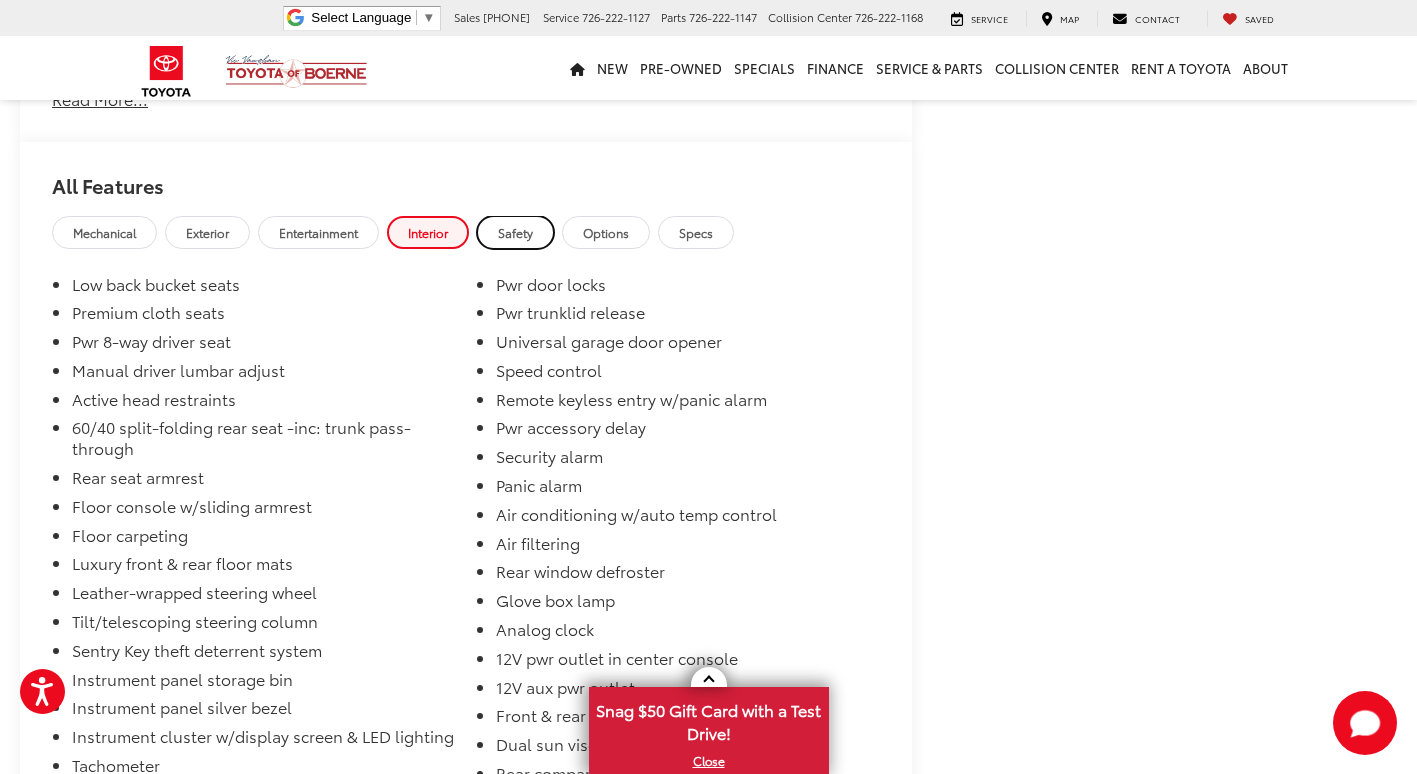 click on "Safety" at bounding box center (515, 232) 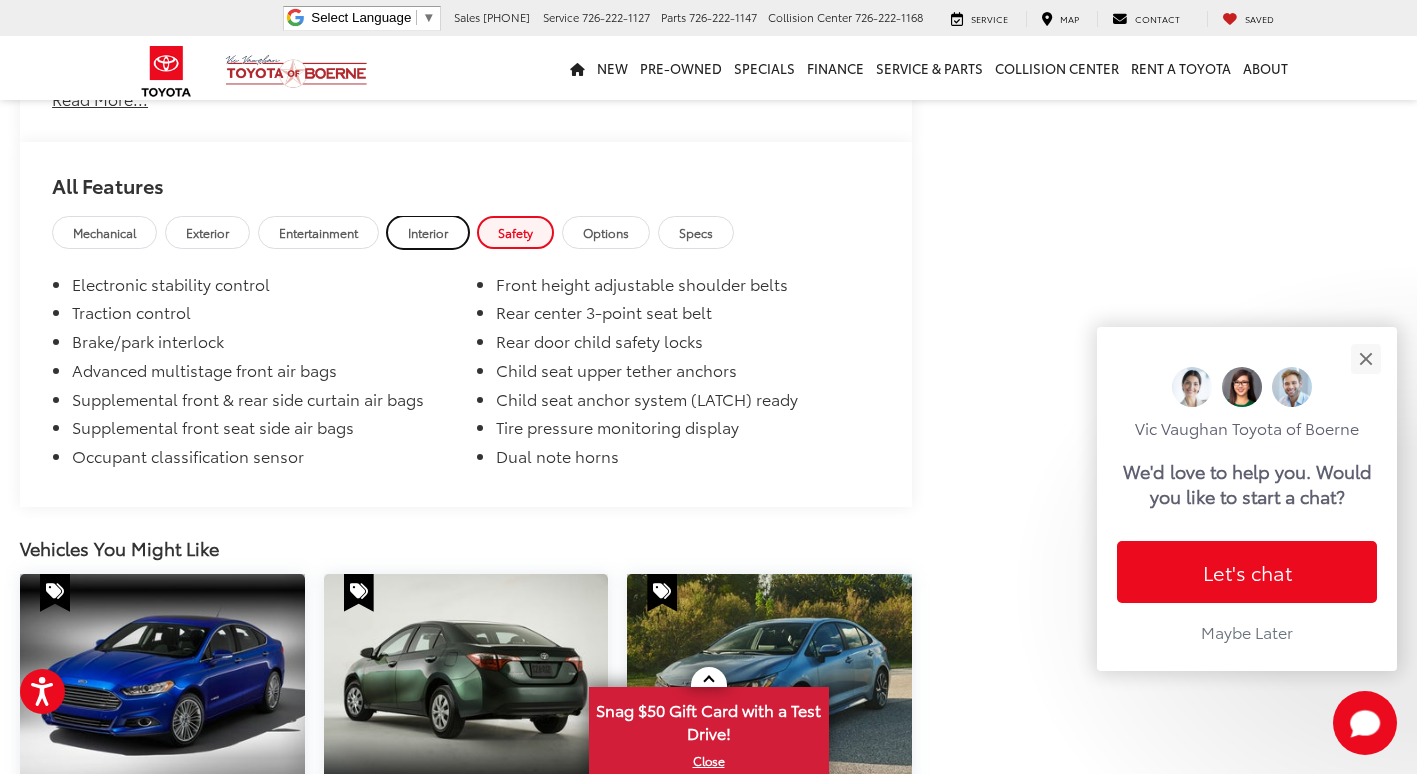 click on "Interior" at bounding box center (428, 232) 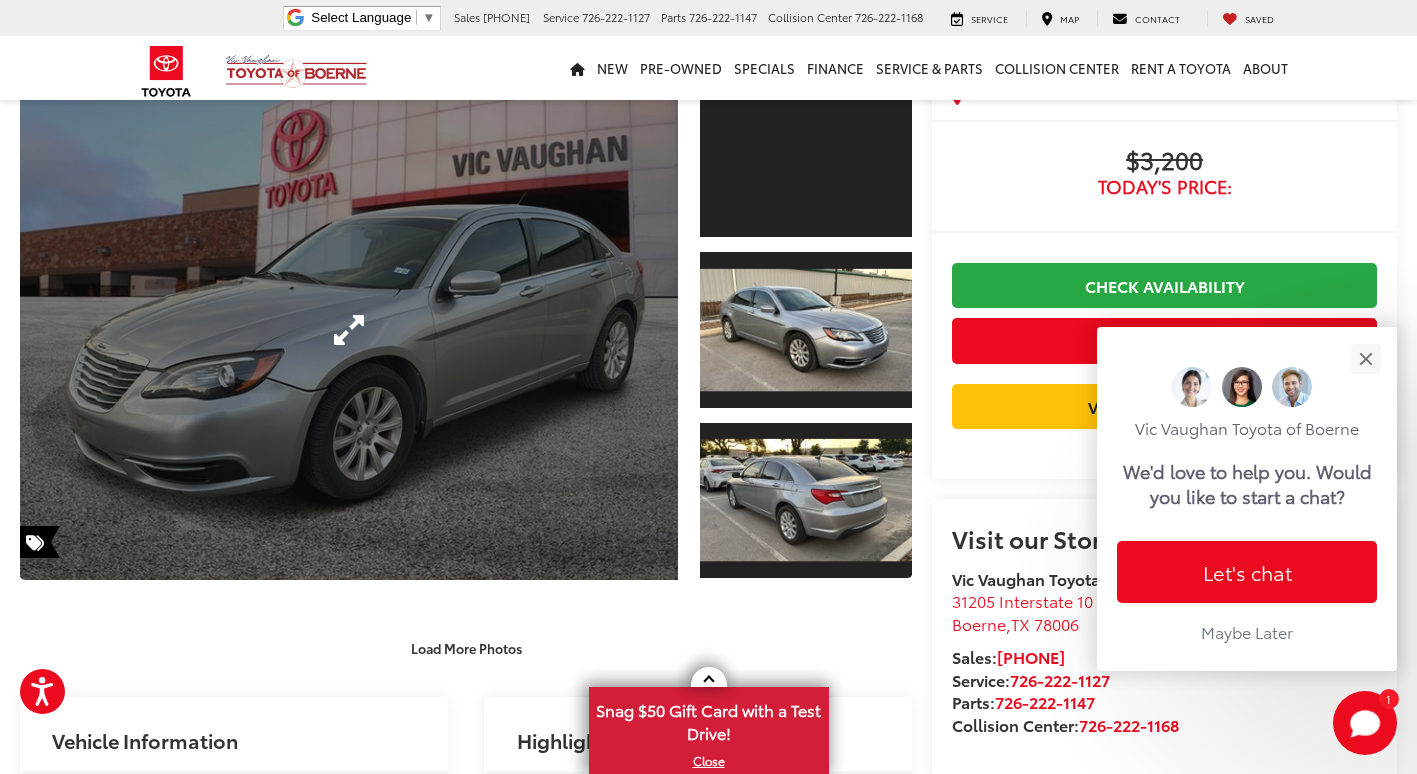 scroll, scrollTop: 500, scrollLeft: 0, axis: vertical 